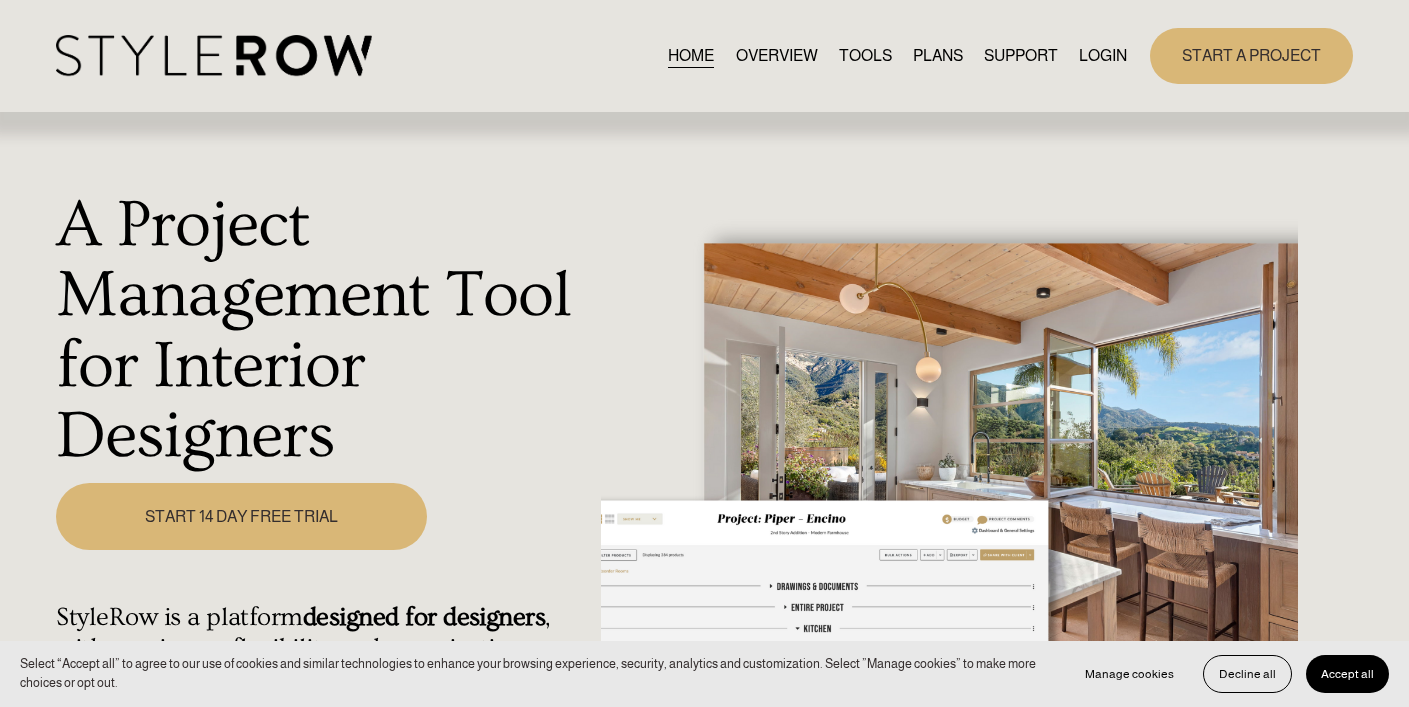 scroll, scrollTop: 0, scrollLeft: 0, axis: both 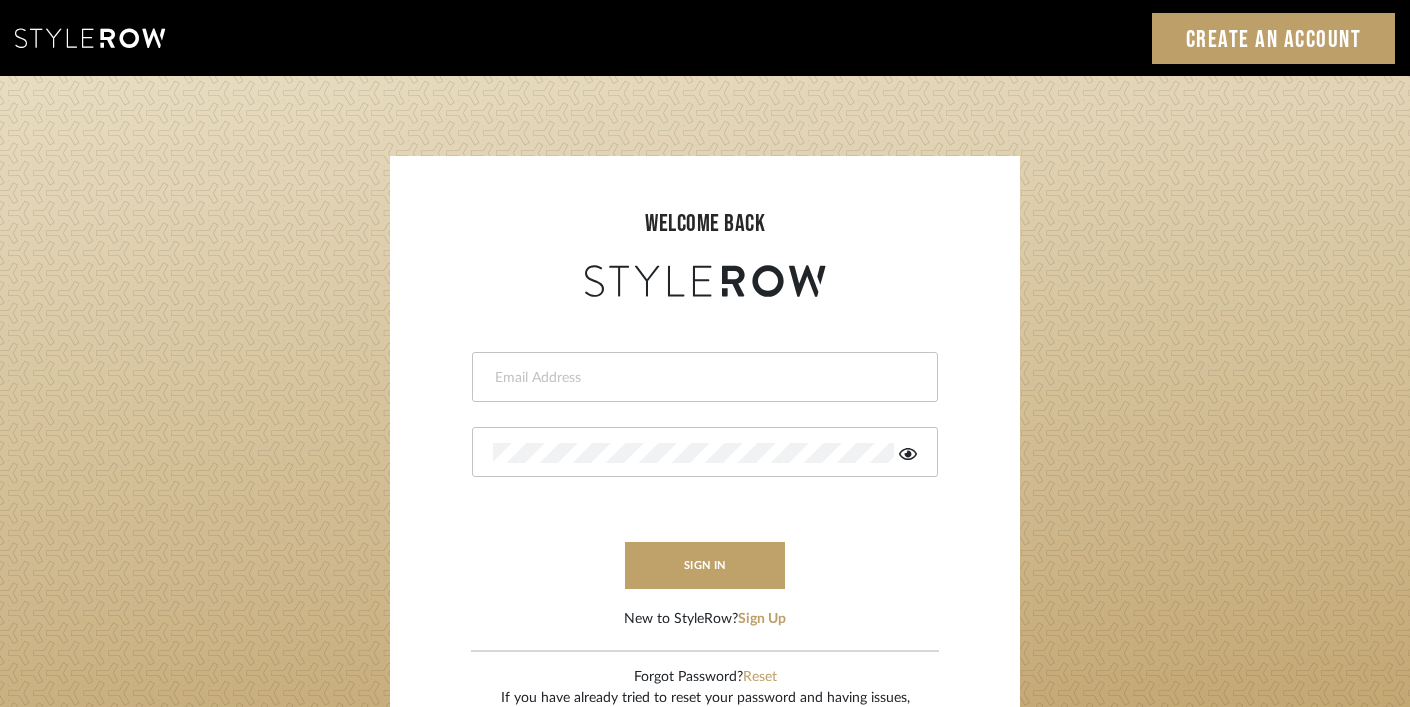 click at bounding box center (702, 378) 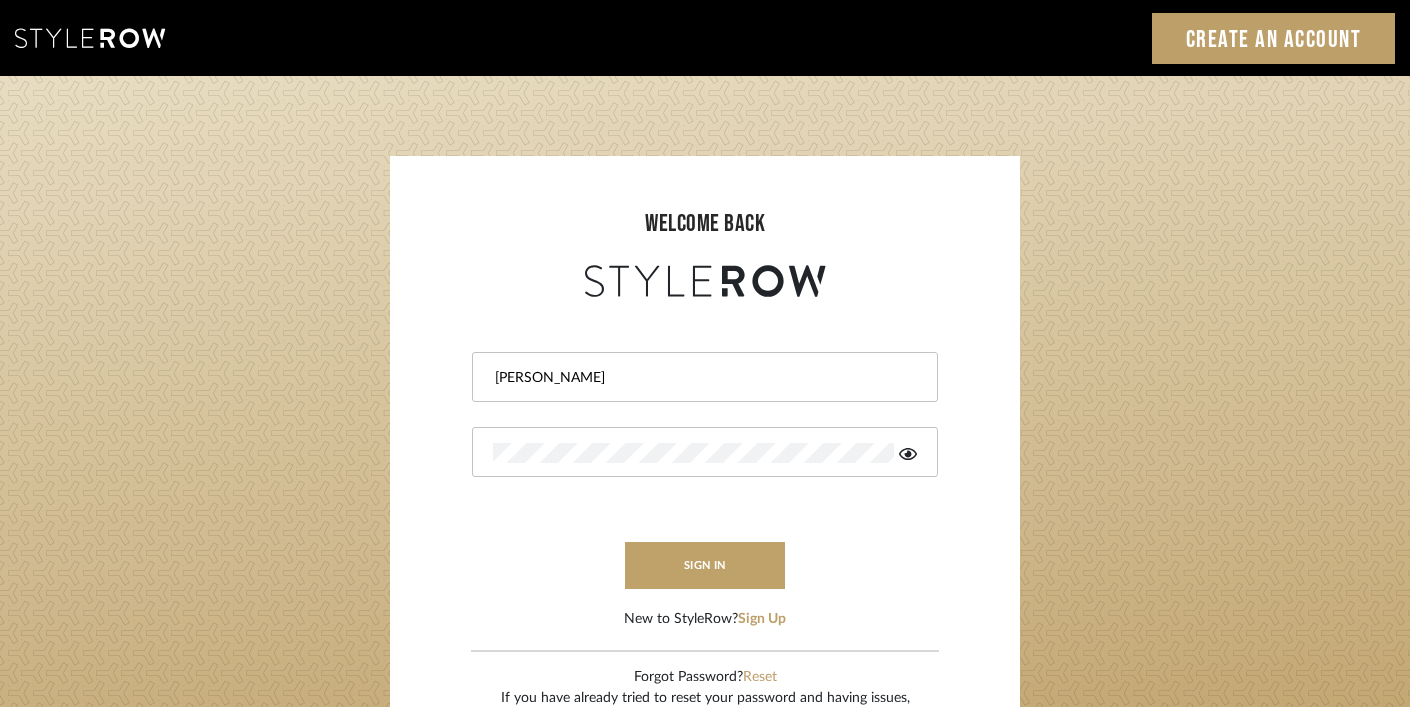 type on "ashley@winnieandcointeriors.com" 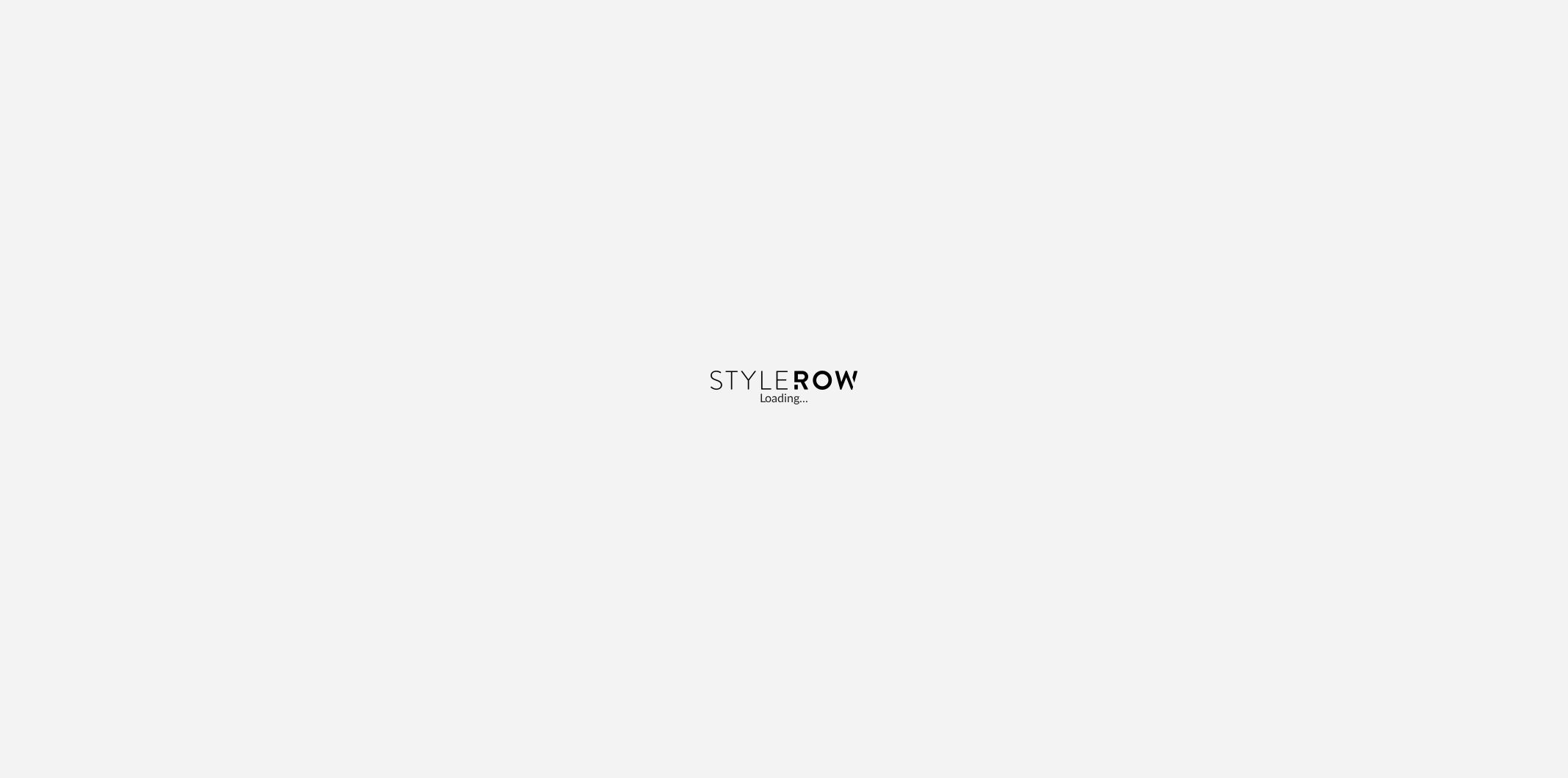 scroll, scrollTop: 0, scrollLeft: 0, axis: both 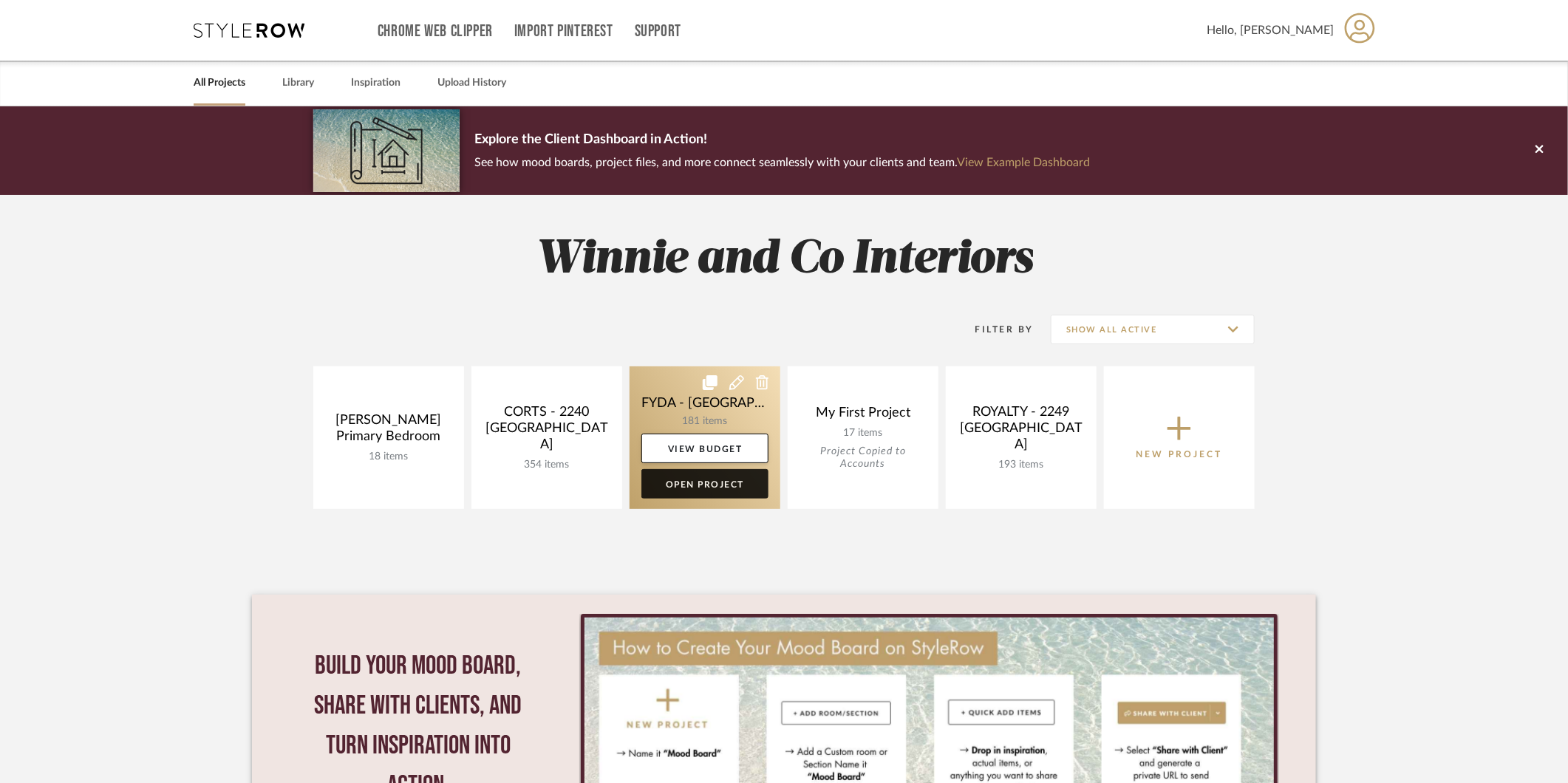 click on "Open Project" 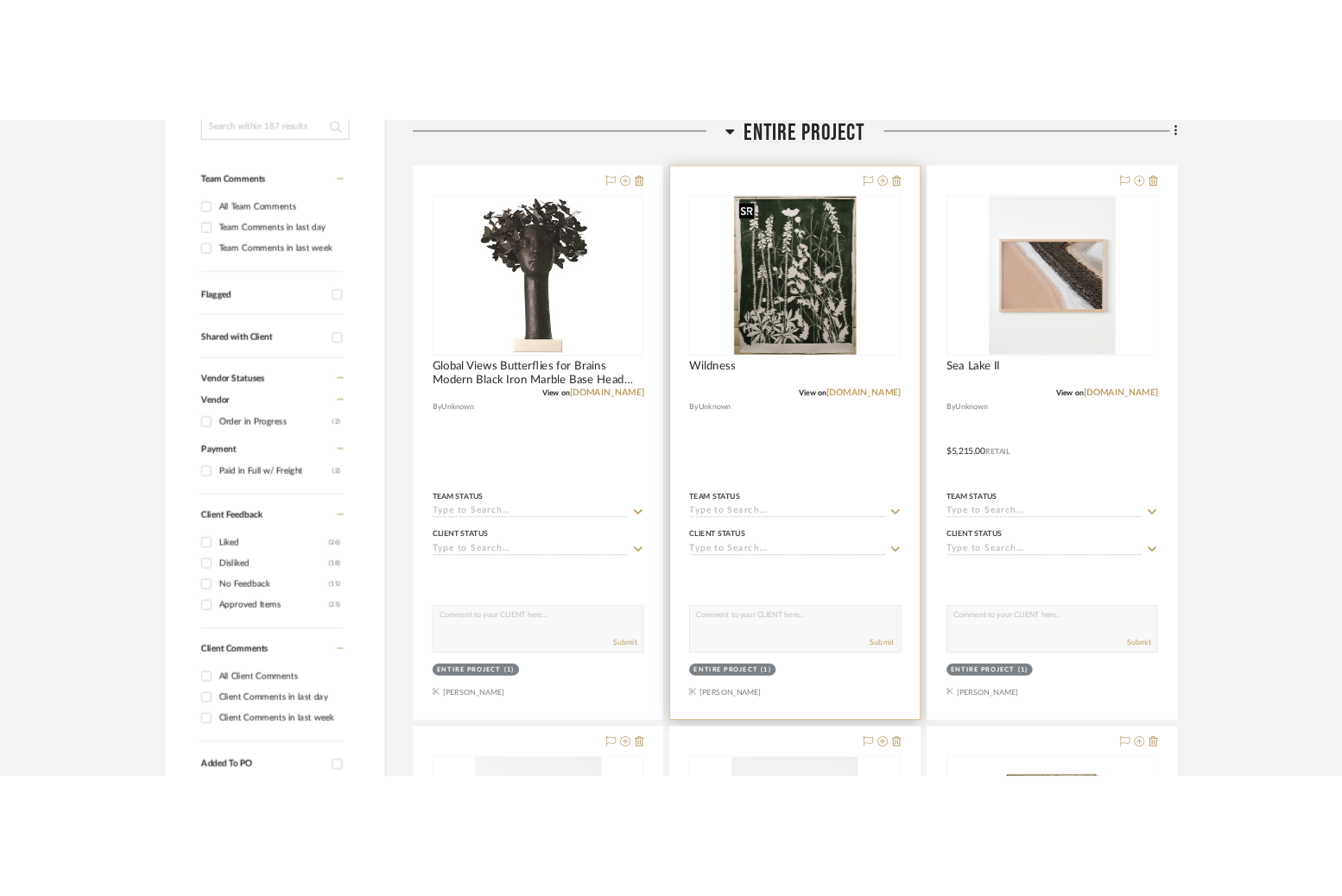 scroll, scrollTop: 383, scrollLeft: 0, axis: vertical 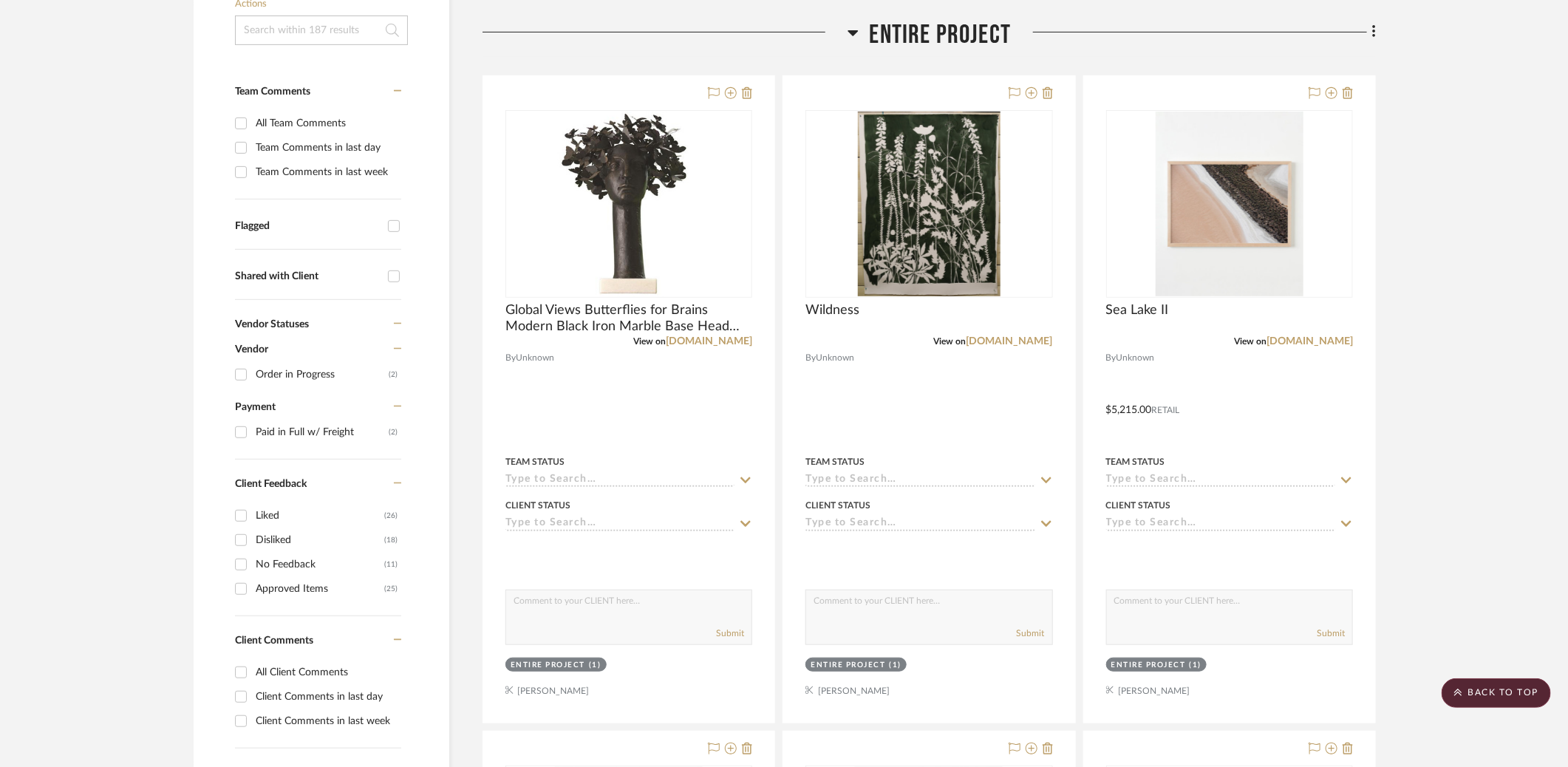 click on "Entire Project" 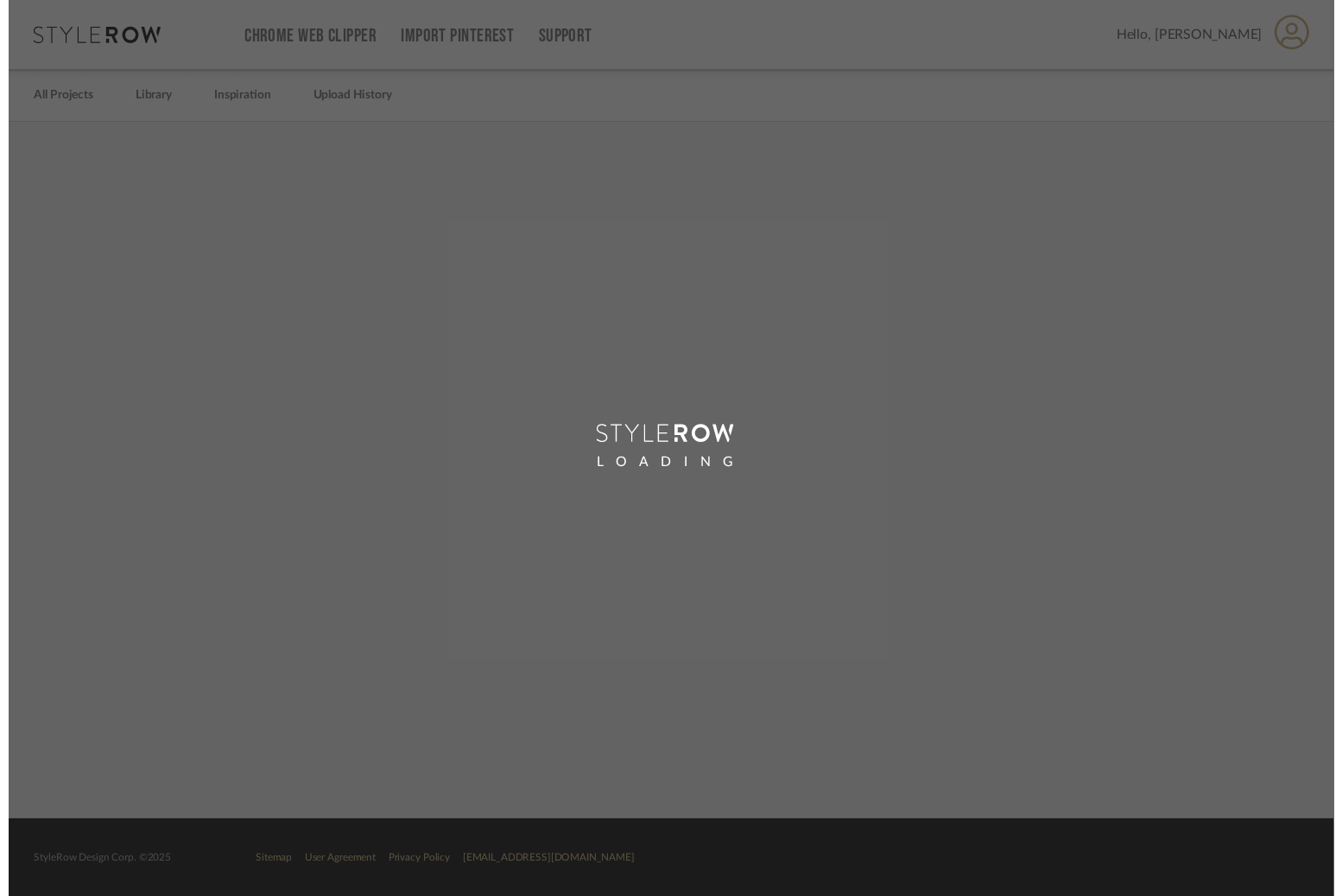 scroll, scrollTop: 0, scrollLeft: 0, axis: both 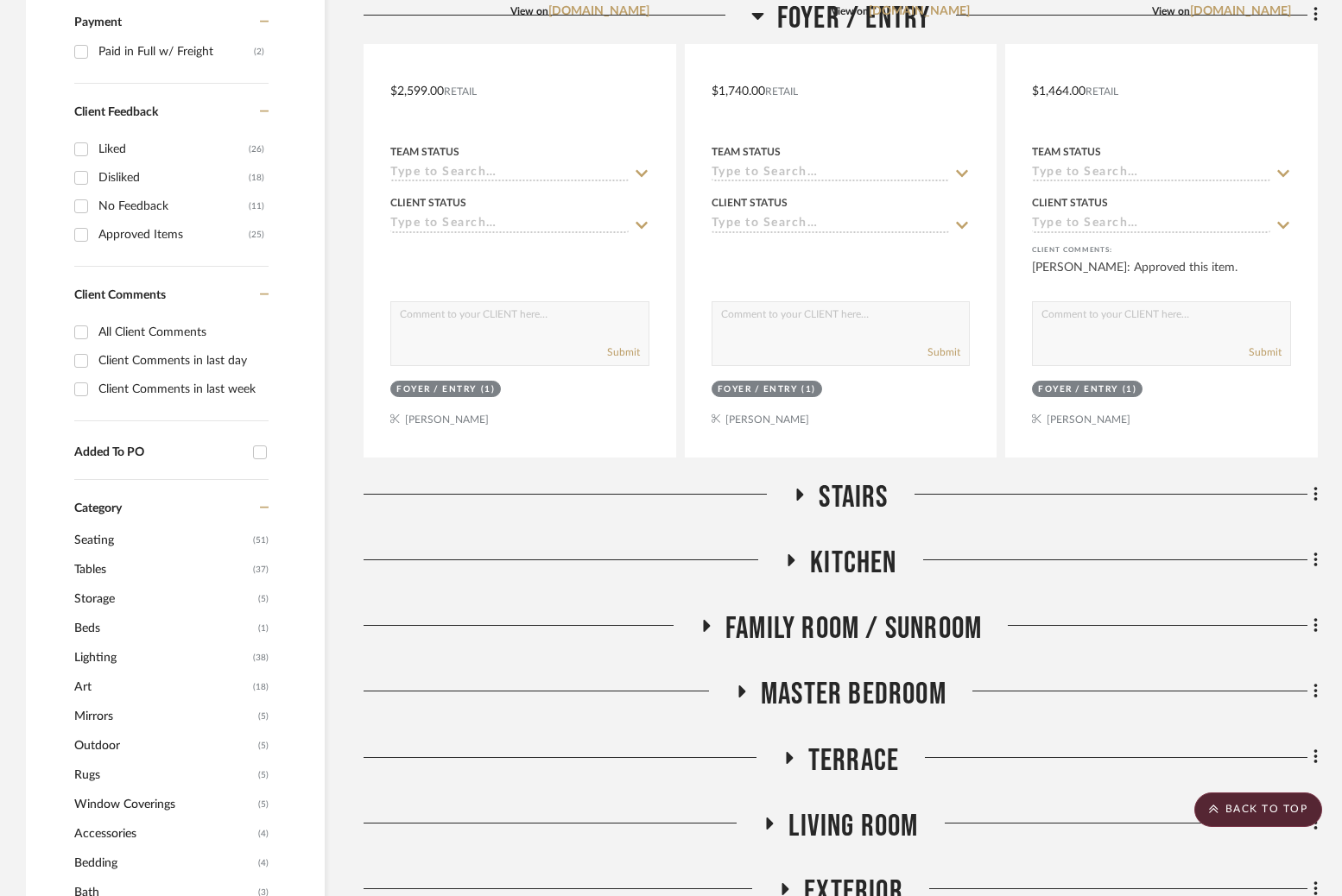 click on "Stairs" 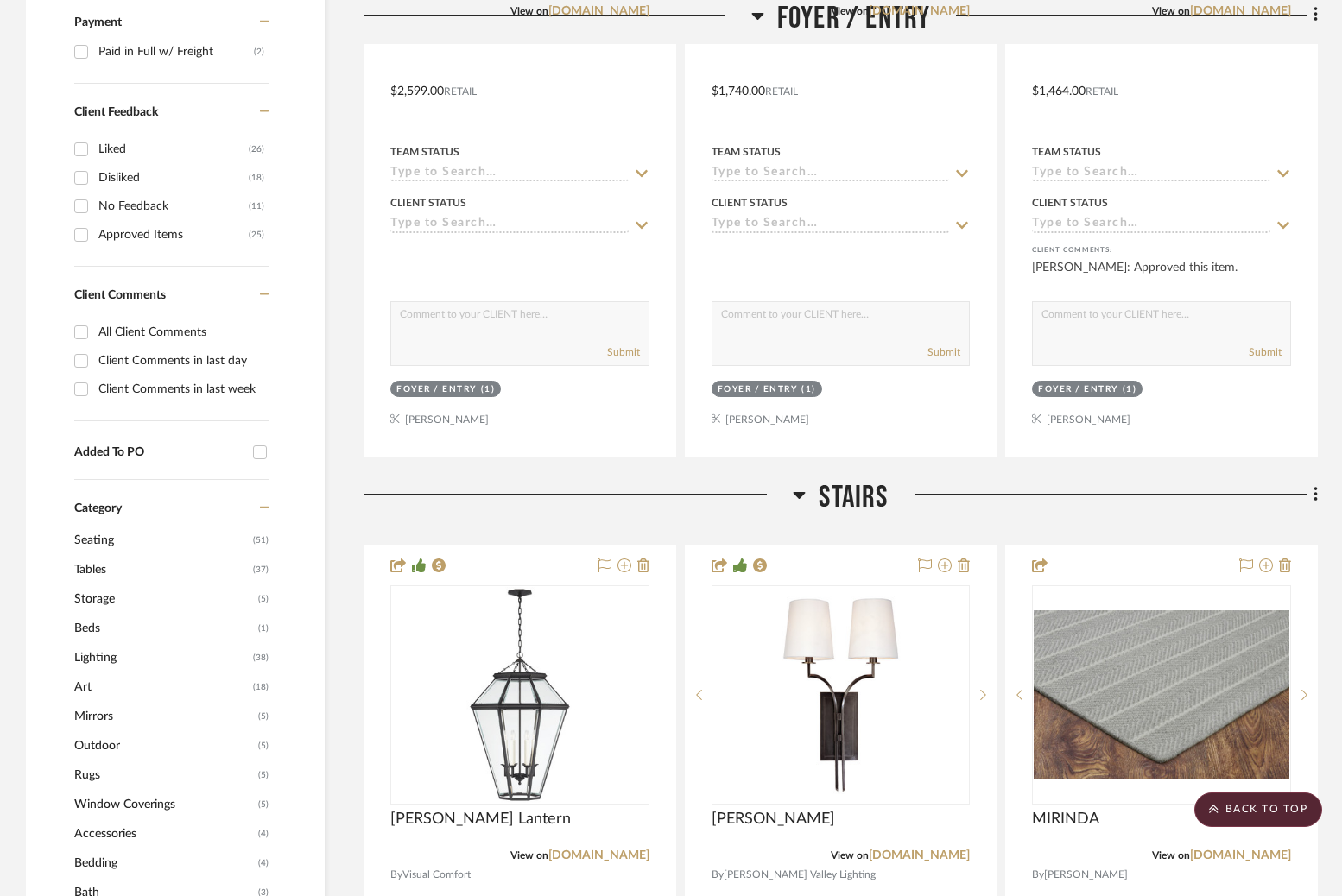 drag, startPoint x: 858, startPoint y: 449, endPoint x: 867, endPoint y: 454, distance: 10.29563 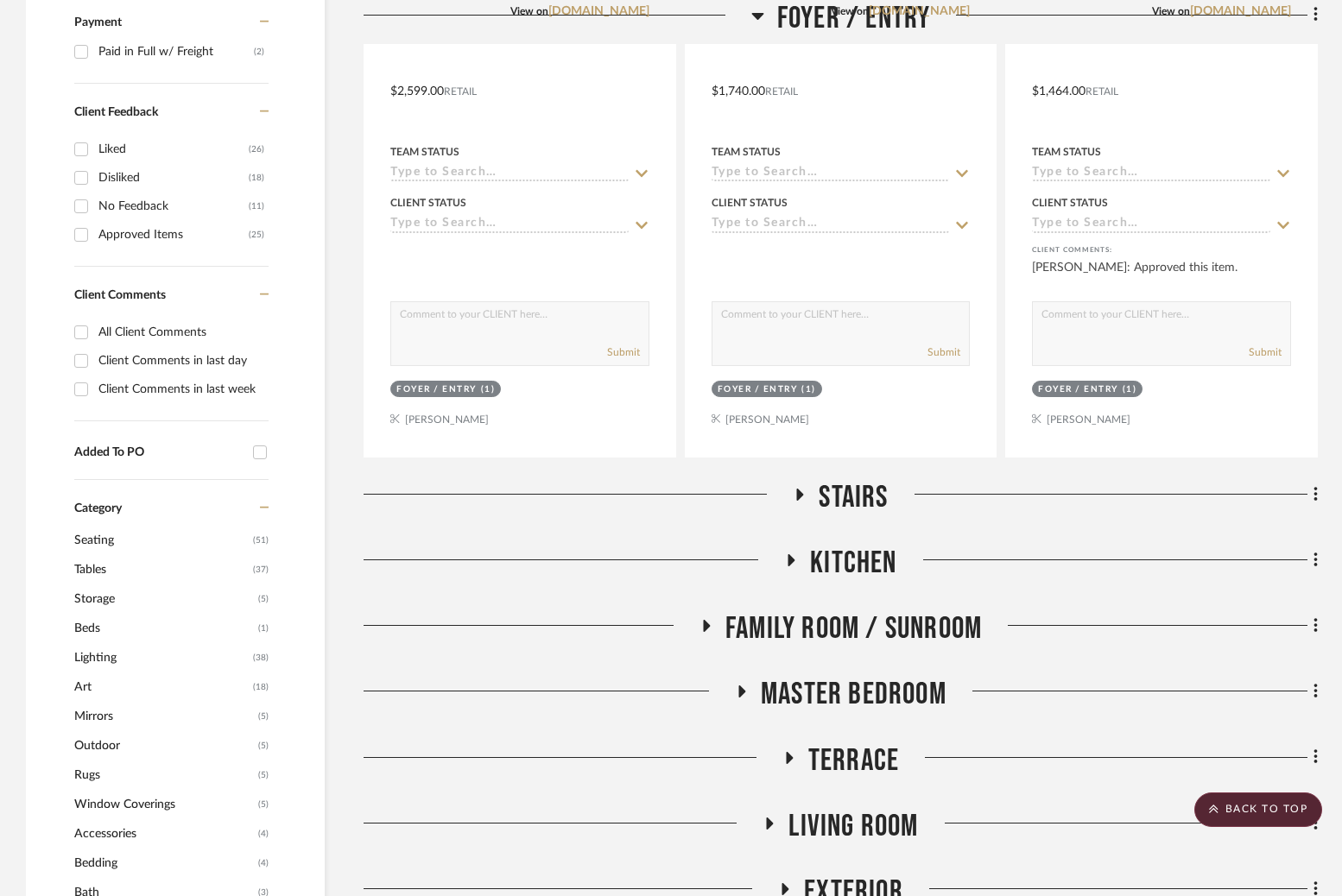 click on "Kitchen" 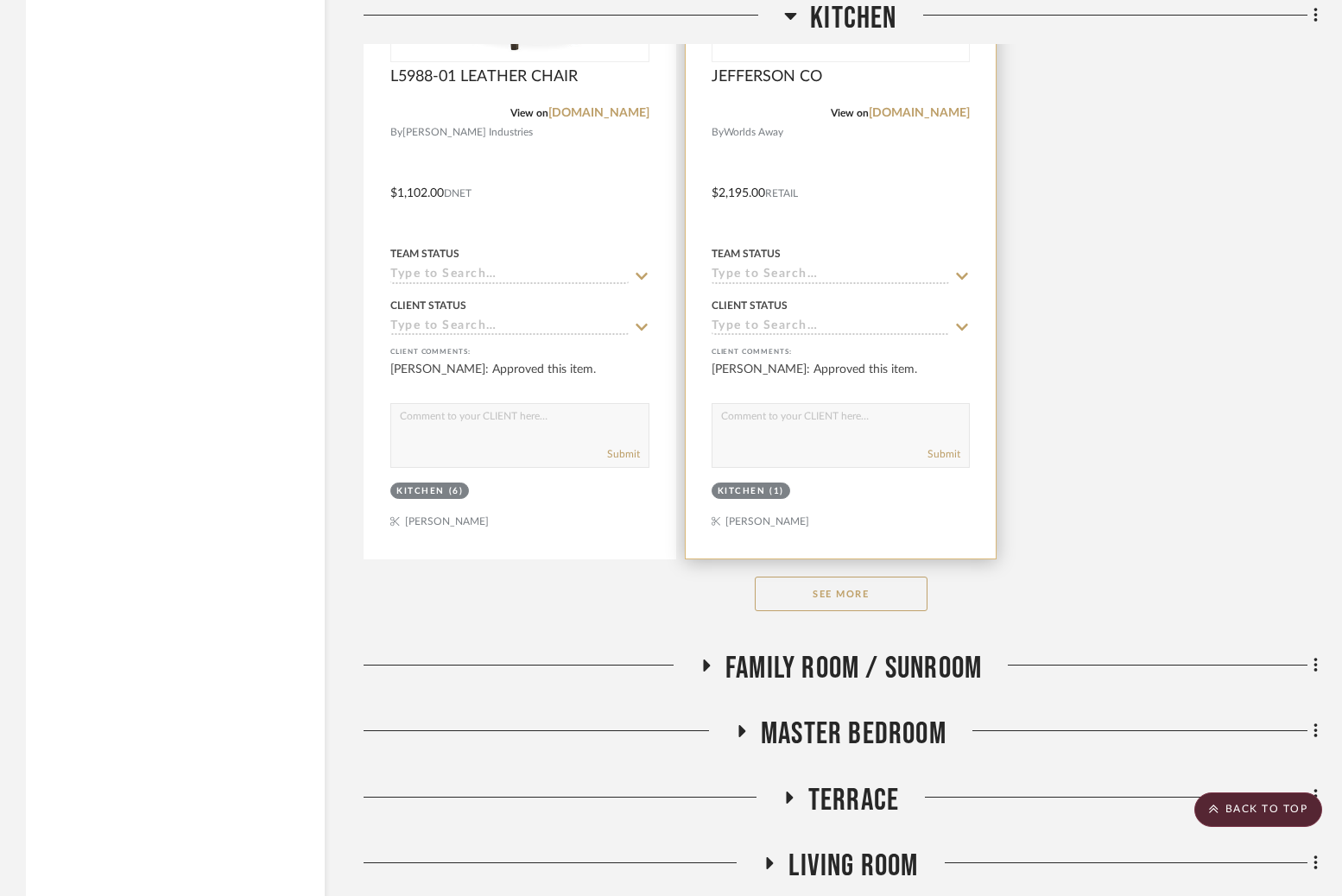scroll, scrollTop: 3375, scrollLeft: 0, axis: vertical 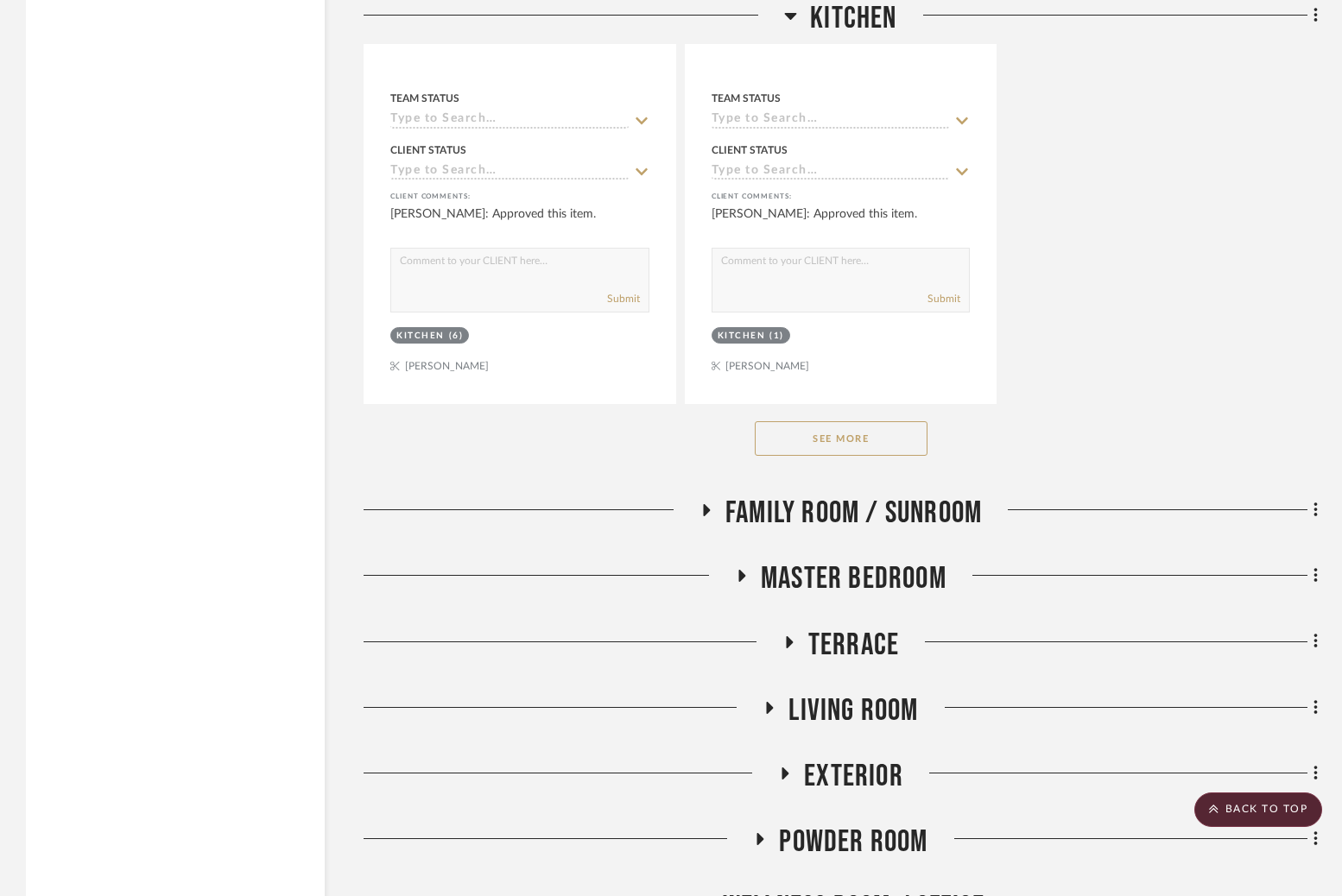 click on "Family Room / Sunroom" 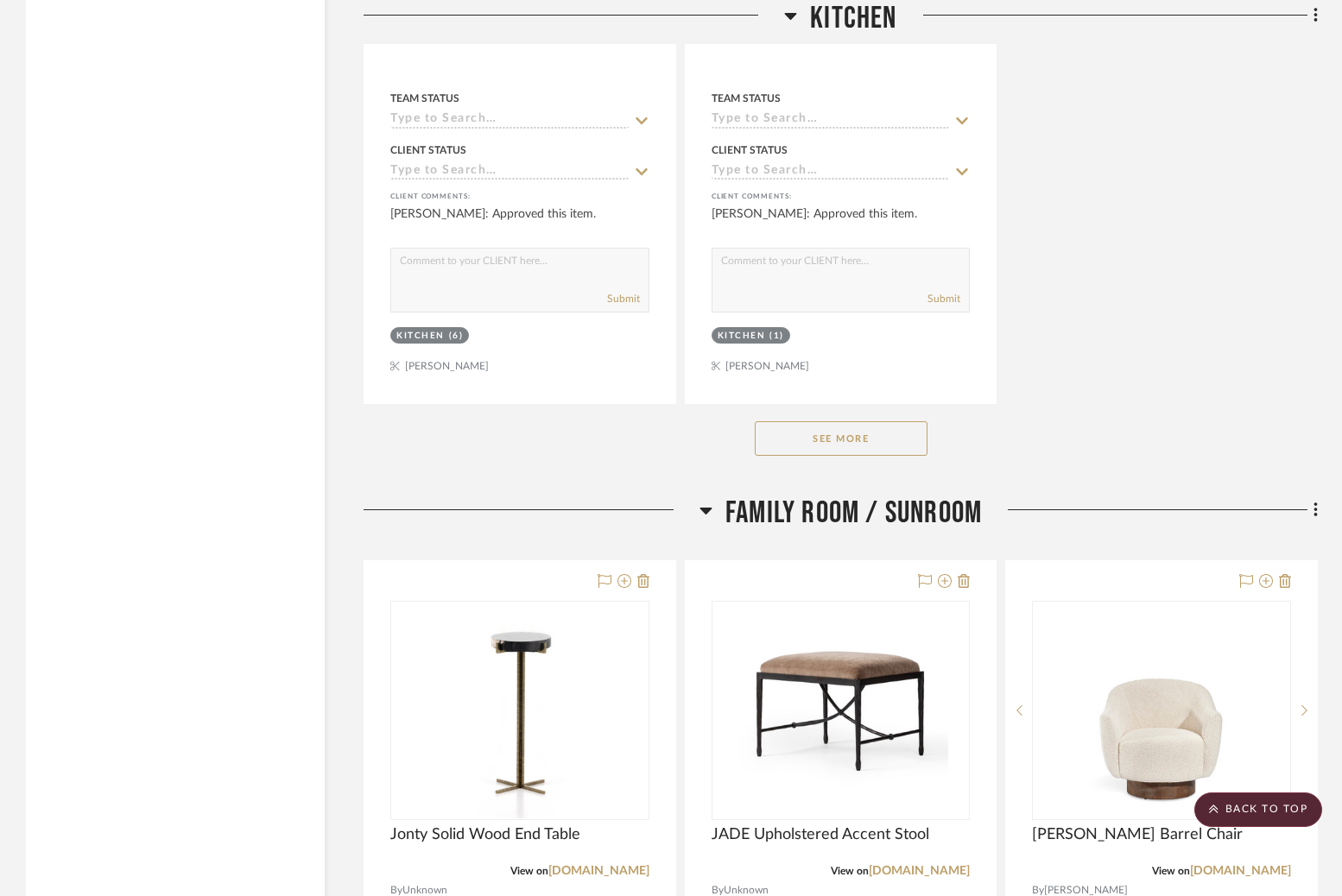 click on "Family Room / Sunroom" 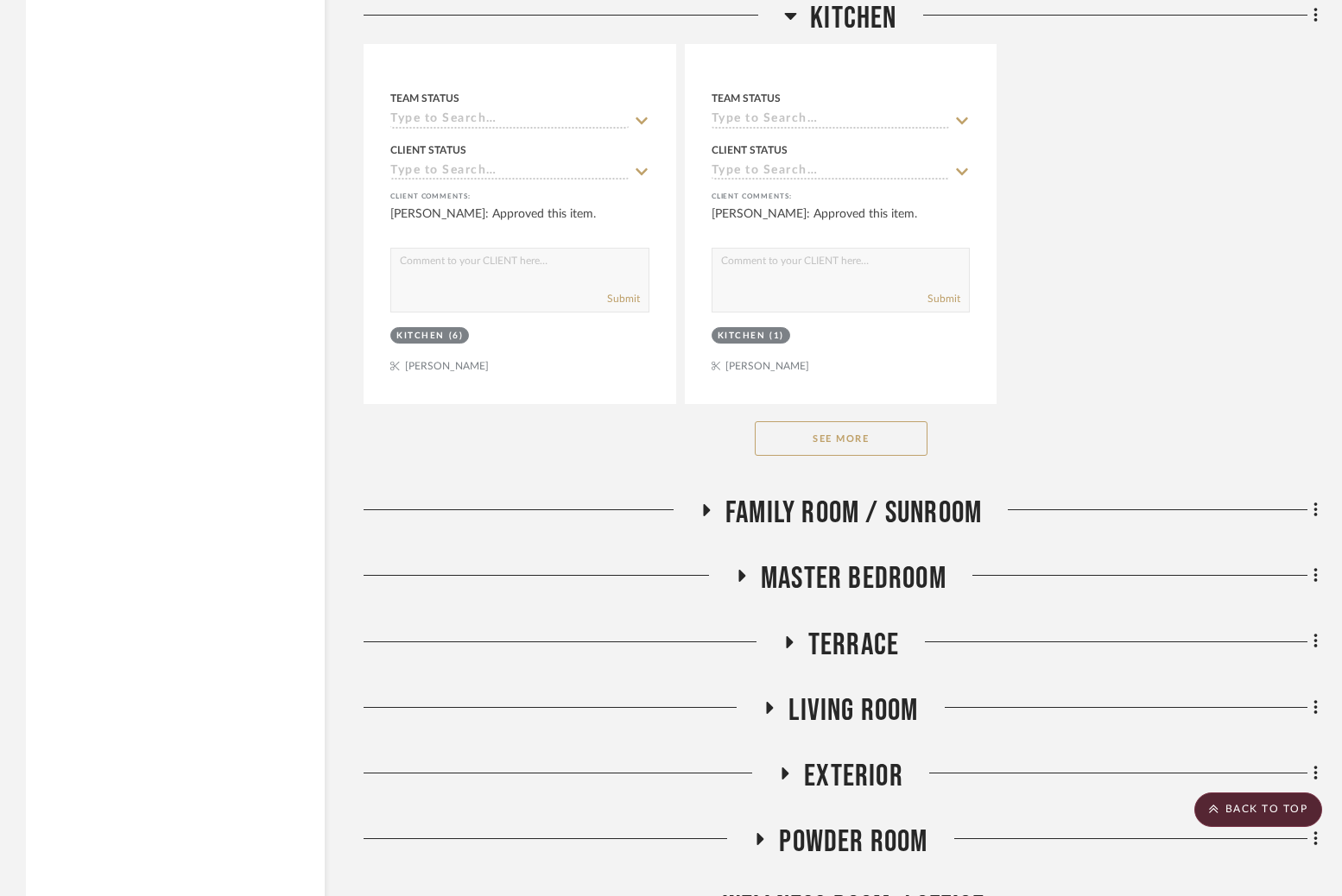click on "Living Room" 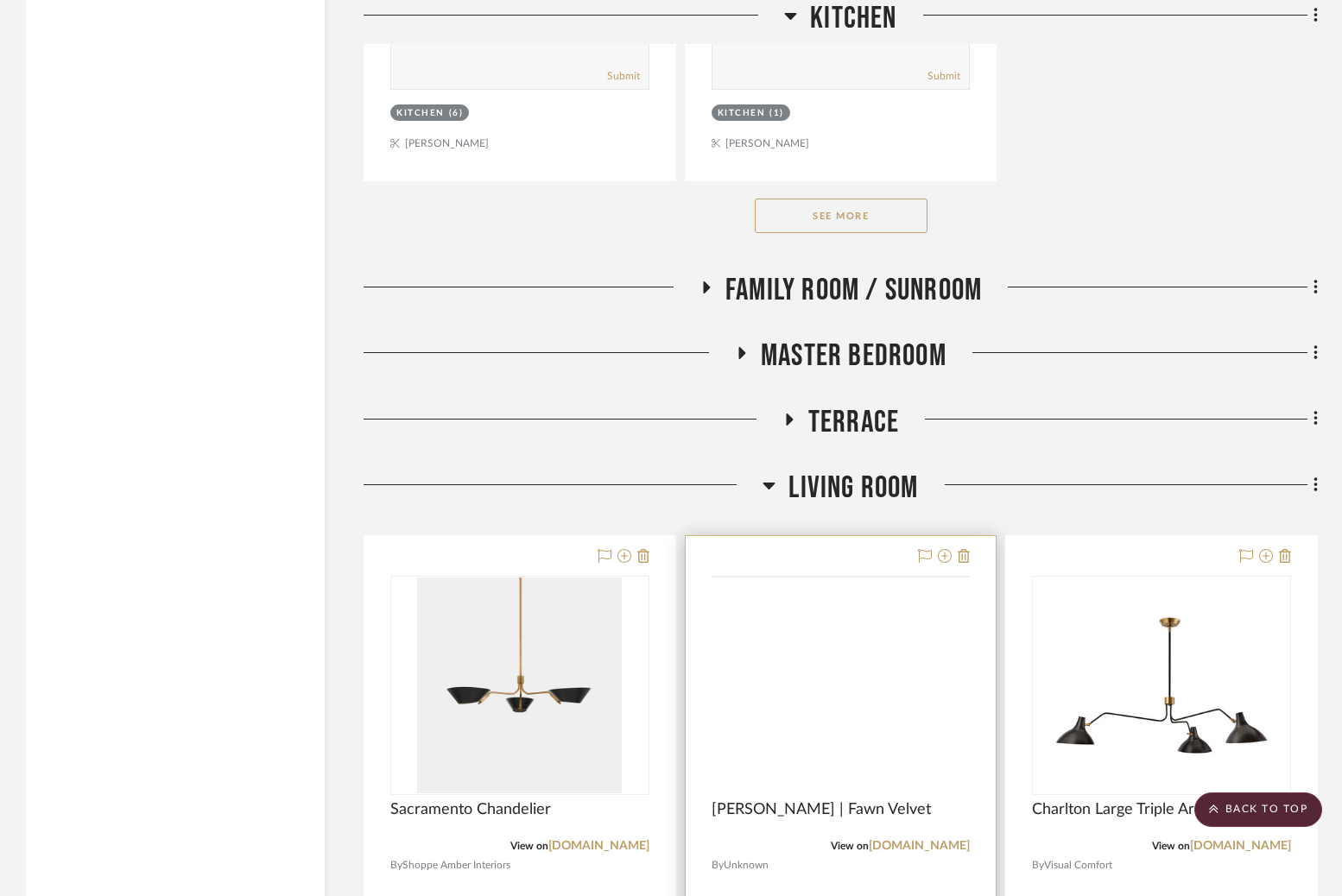 scroll, scrollTop: 3713, scrollLeft: 0, axis: vertical 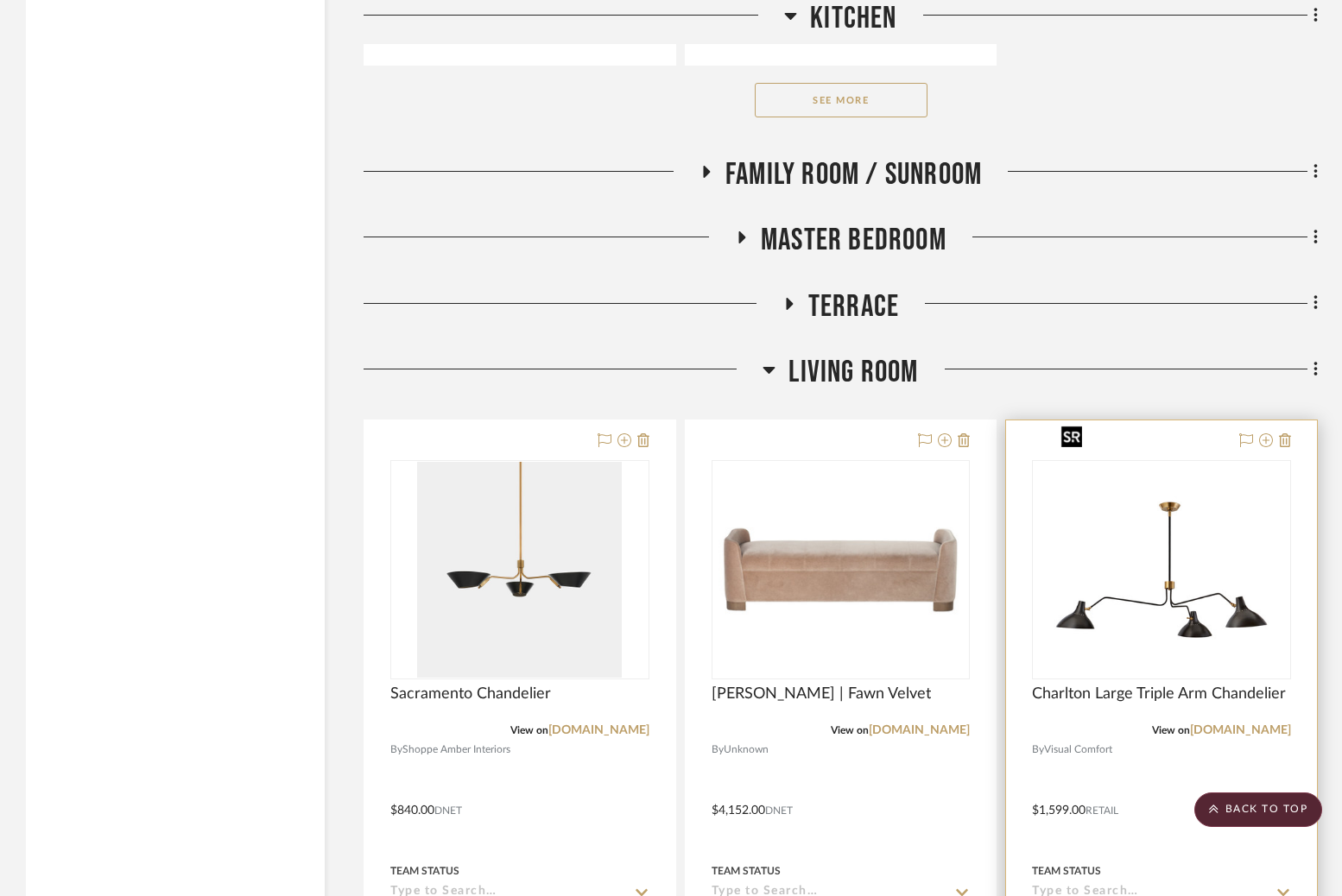 type 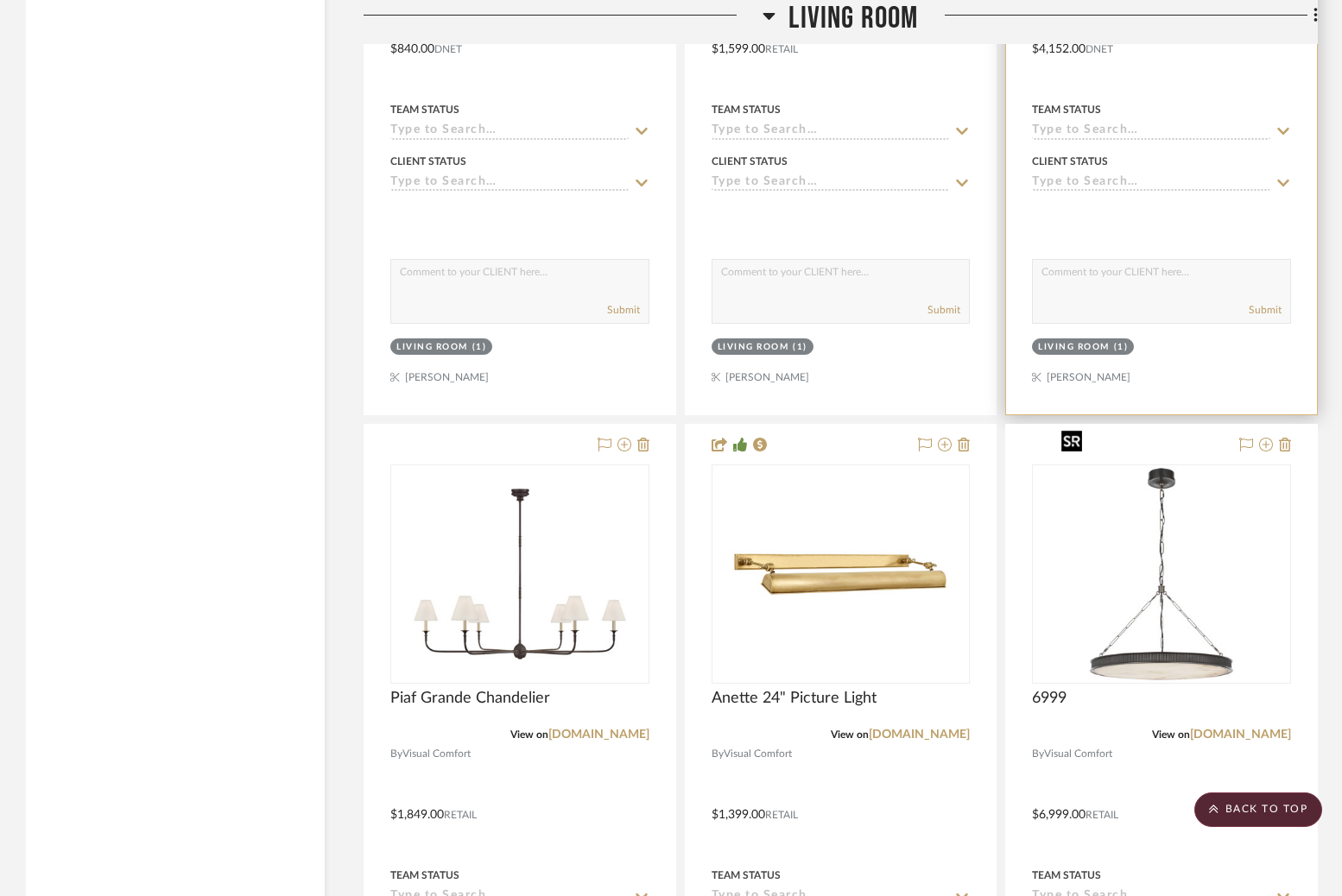 scroll, scrollTop: 4314, scrollLeft: 0, axis: vertical 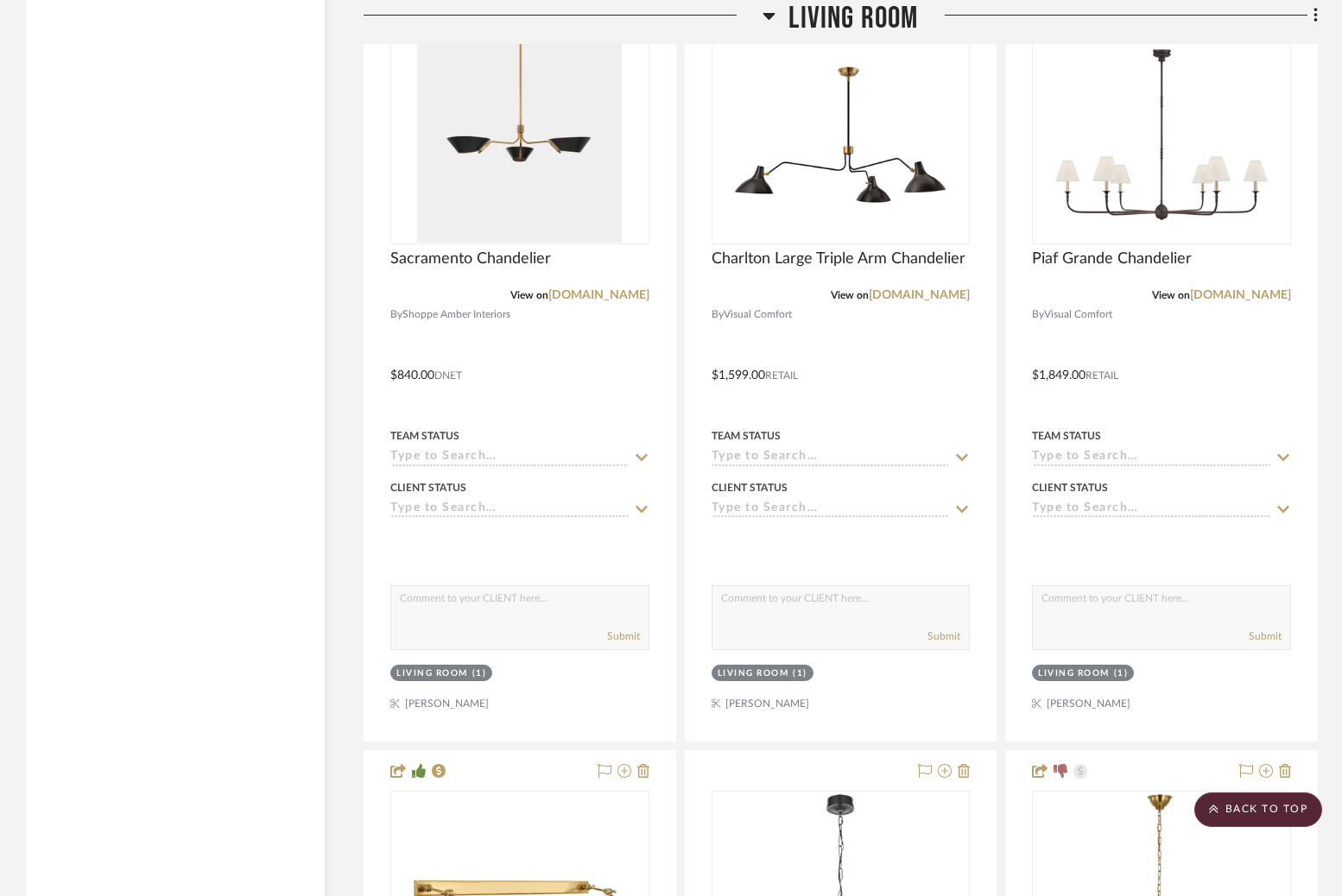 drag, startPoint x: 1187, startPoint y: 167, endPoint x: 377, endPoint y: 2, distance: 826.6347 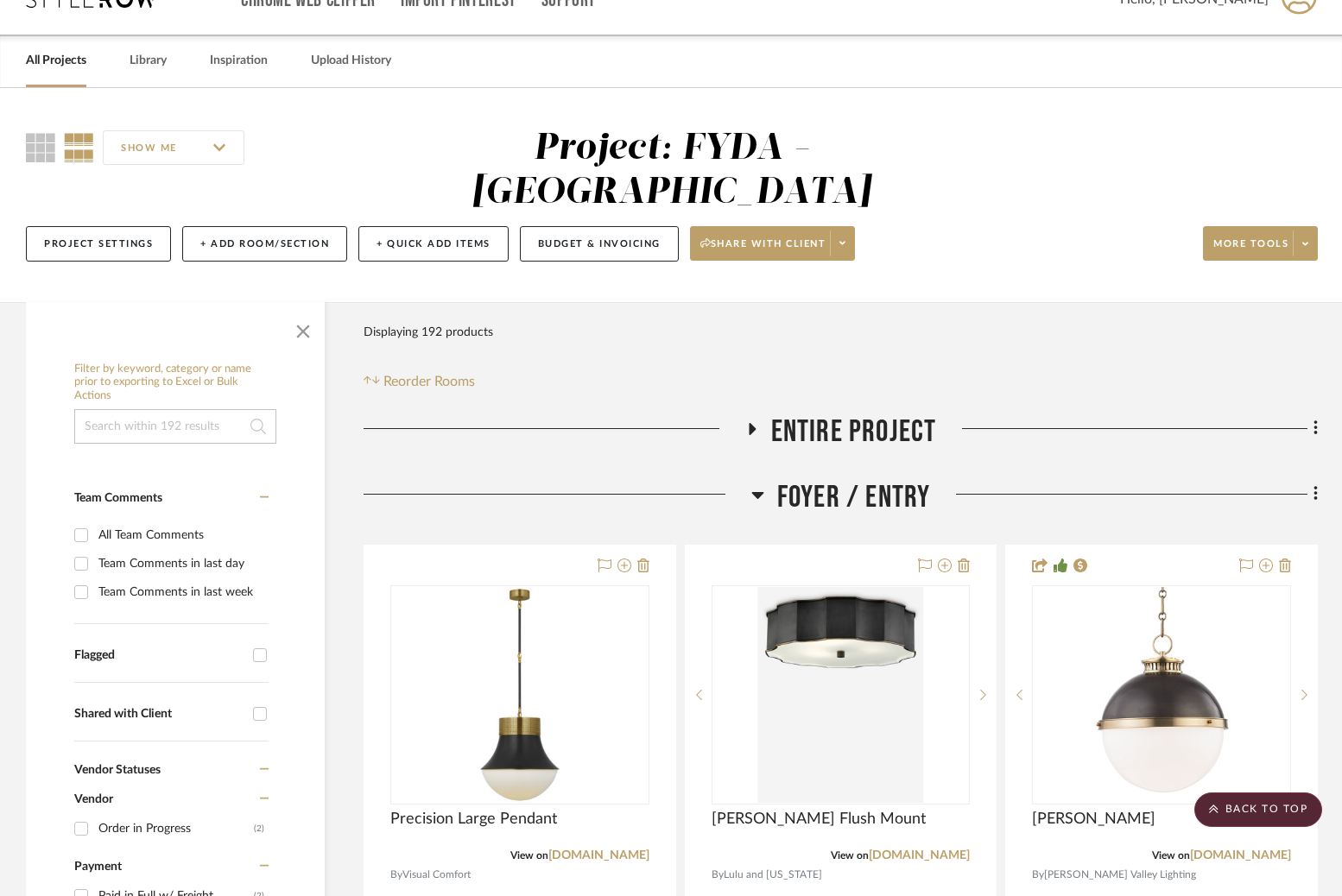 scroll, scrollTop: 0, scrollLeft: 0, axis: both 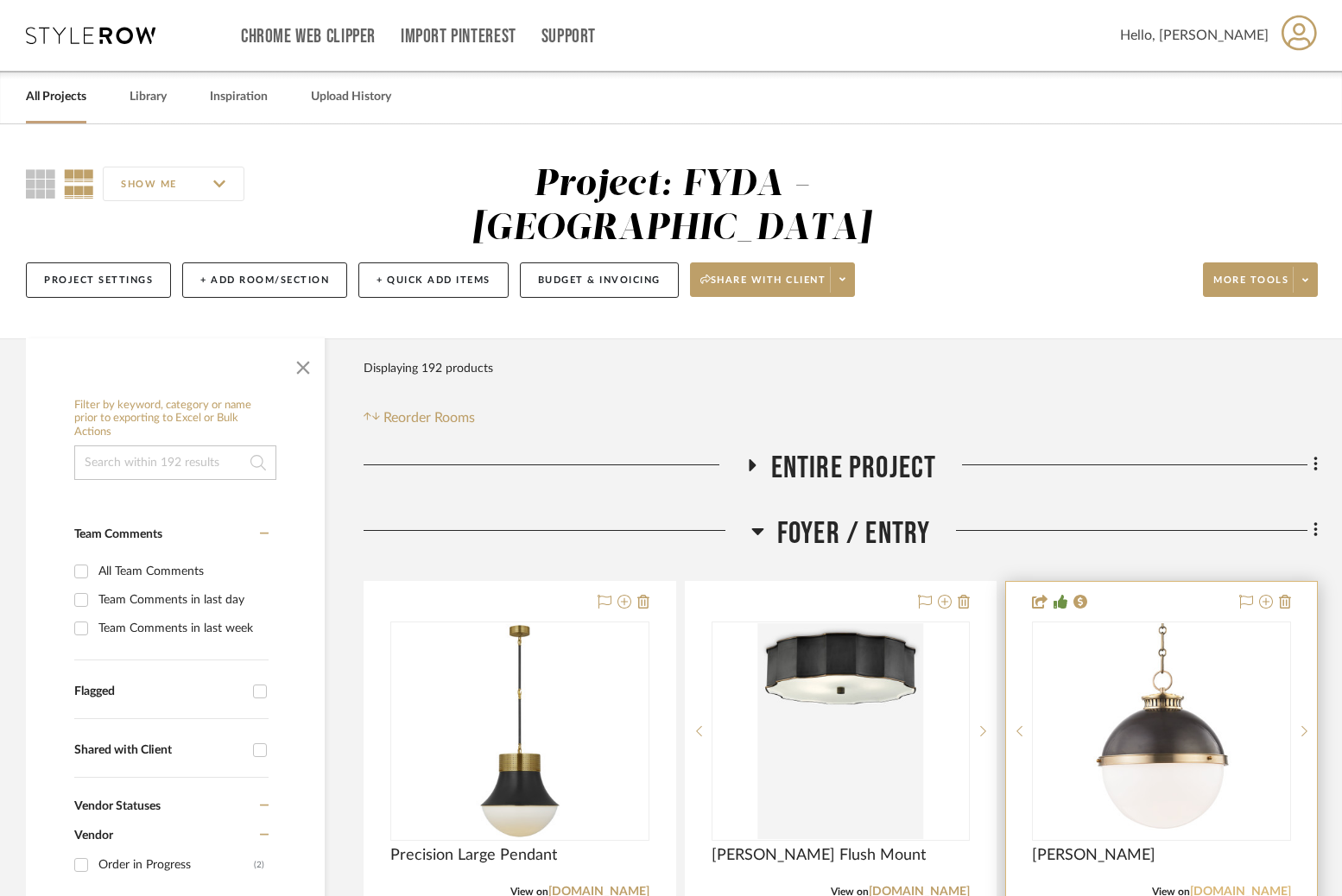 click on "[DOMAIN_NAME]" at bounding box center (1240, 892) 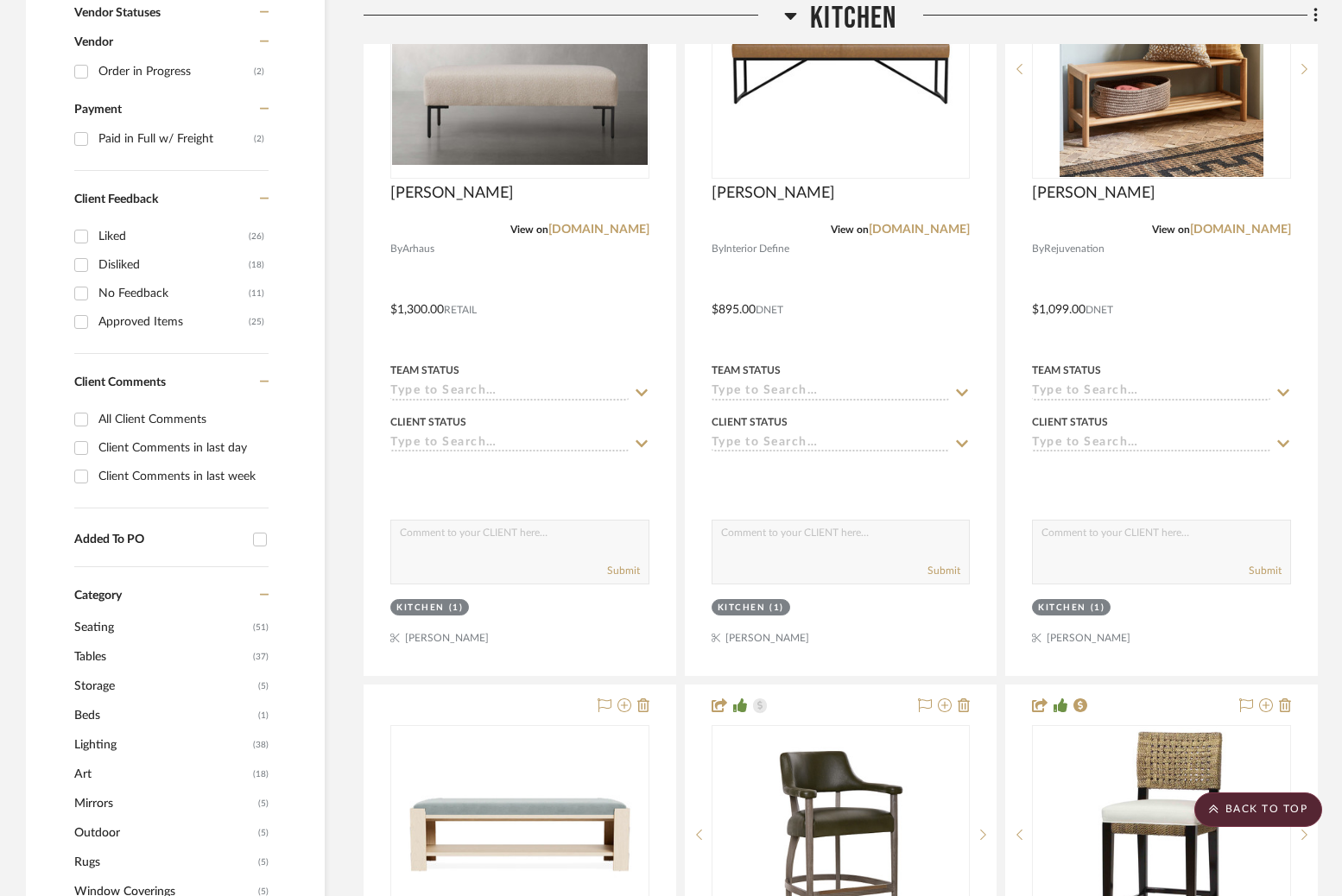 scroll, scrollTop: 125, scrollLeft: 0, axis: vertical 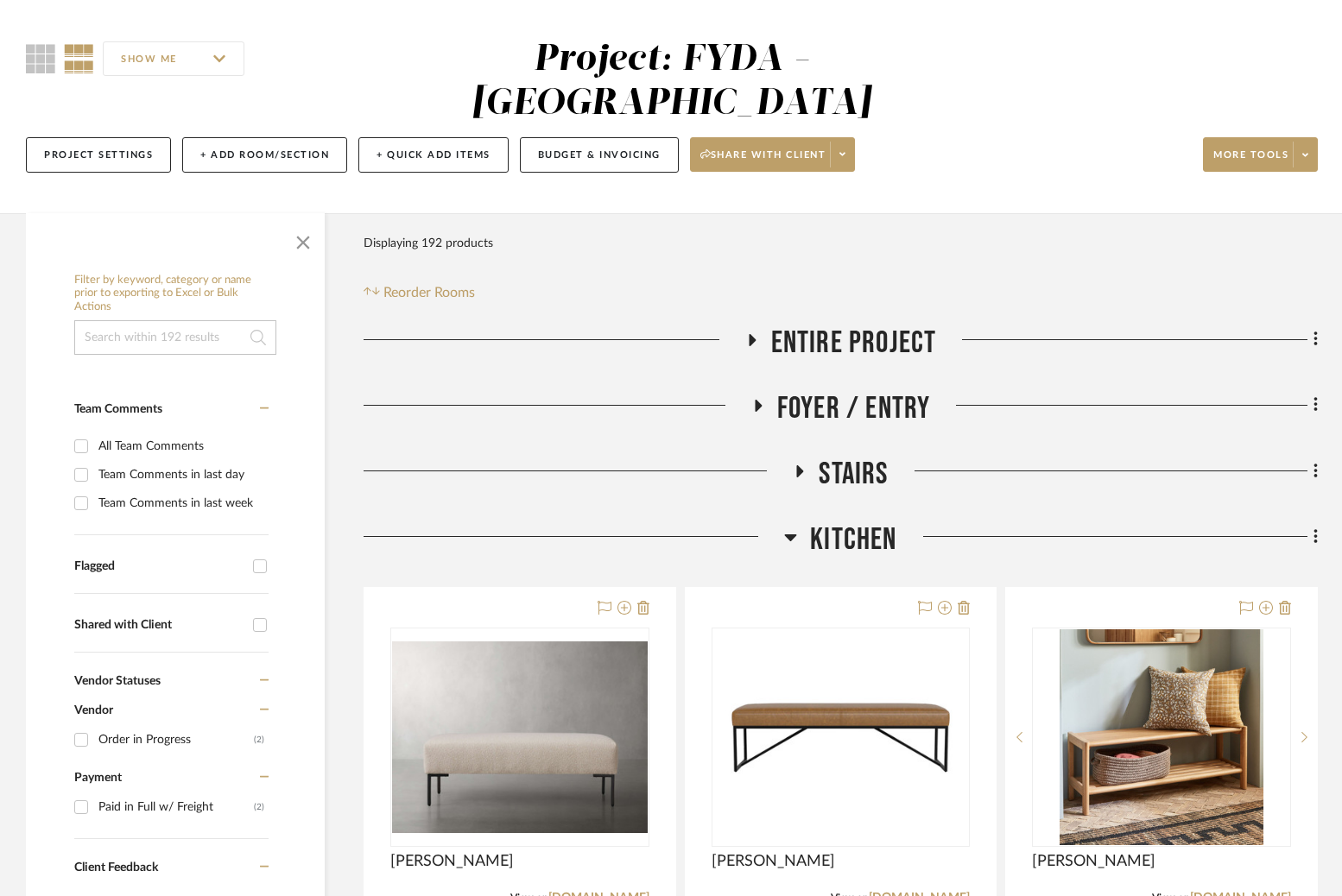 drag, startPoint x: 872, startPoint y: 481, endPoint x: 888, endPoint y: 483, distance: 16.124515 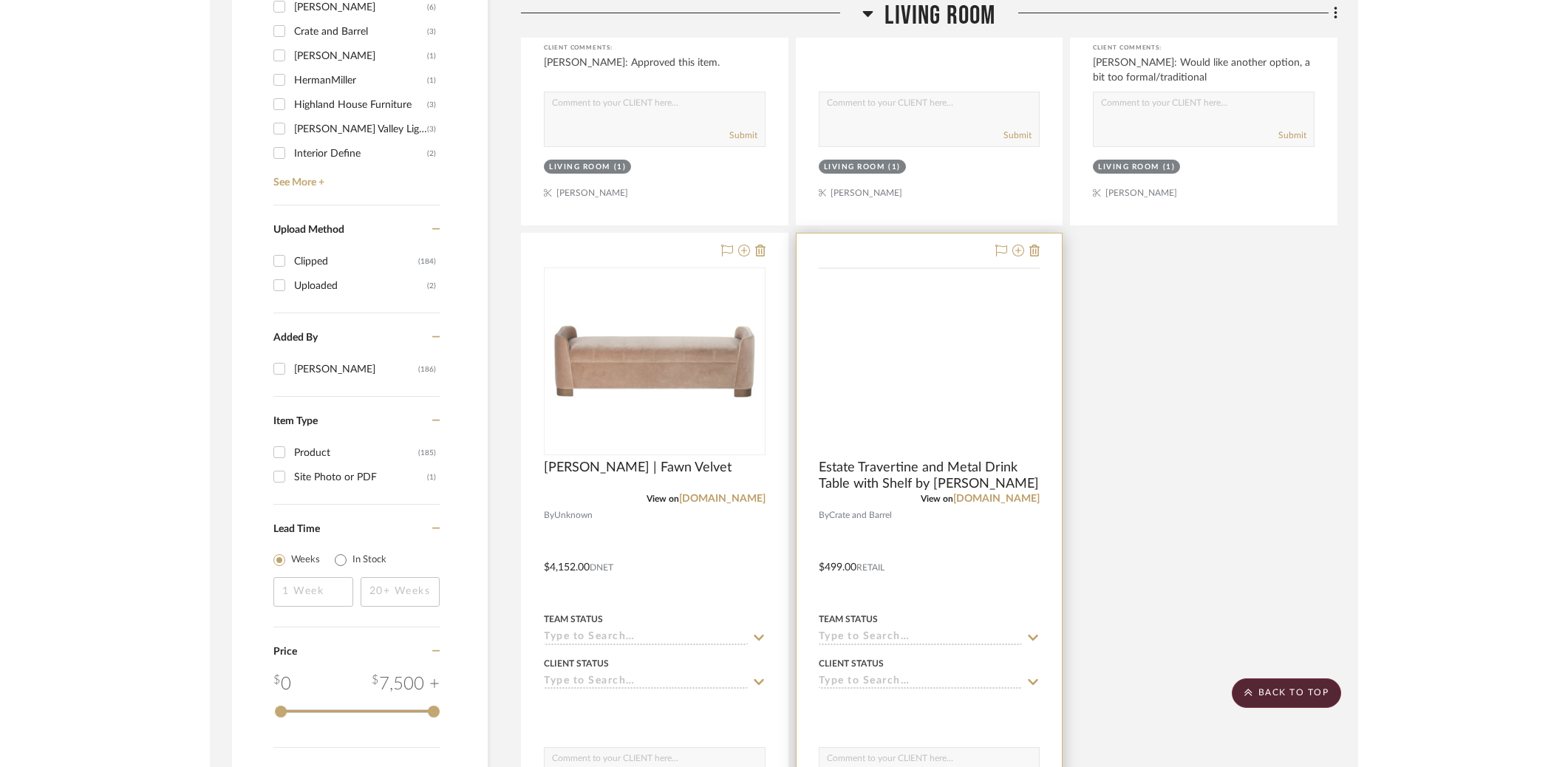 scroll, scrollTop: 2002, scrollLeft: 0, axis: vertical 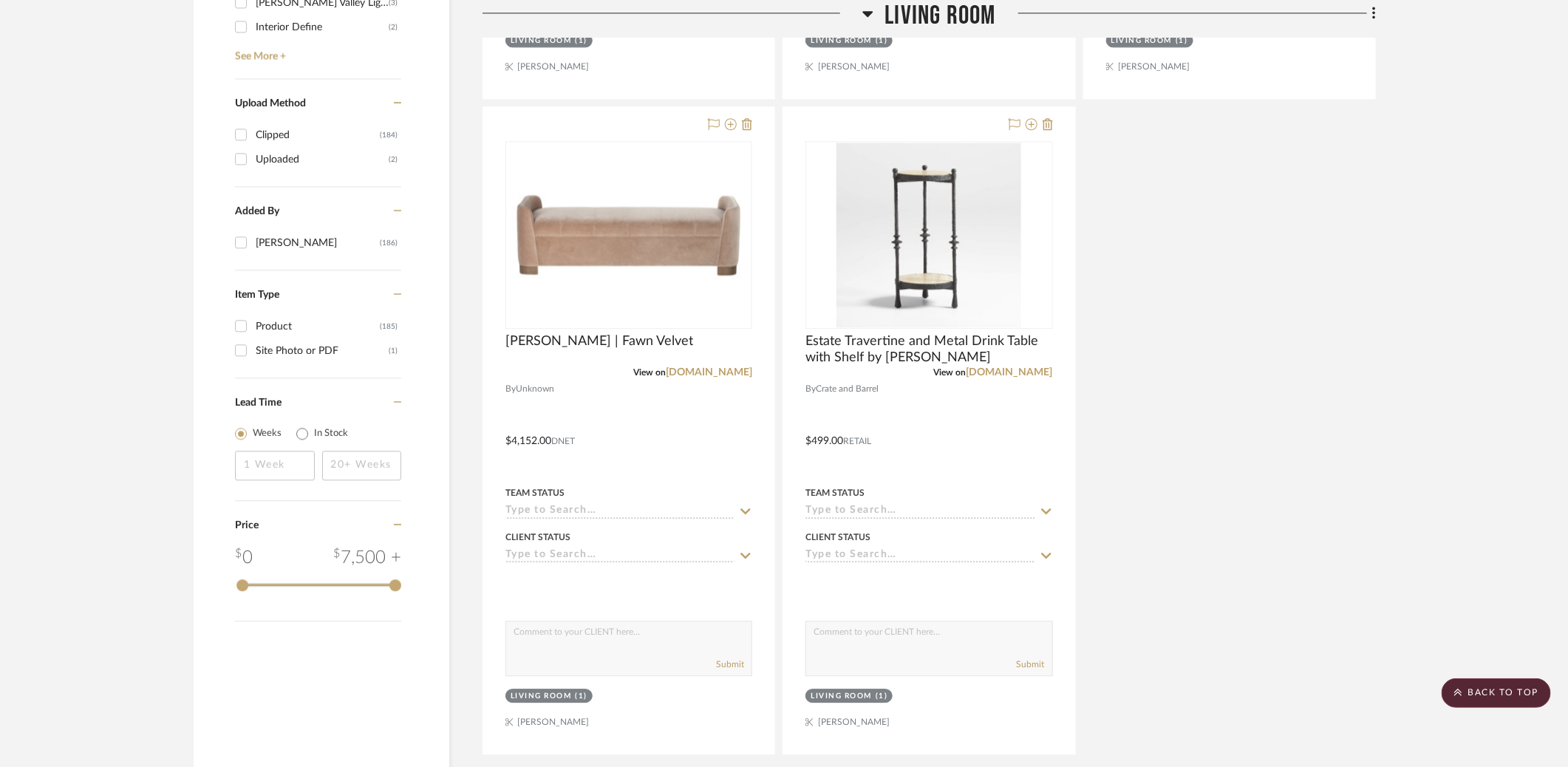 click 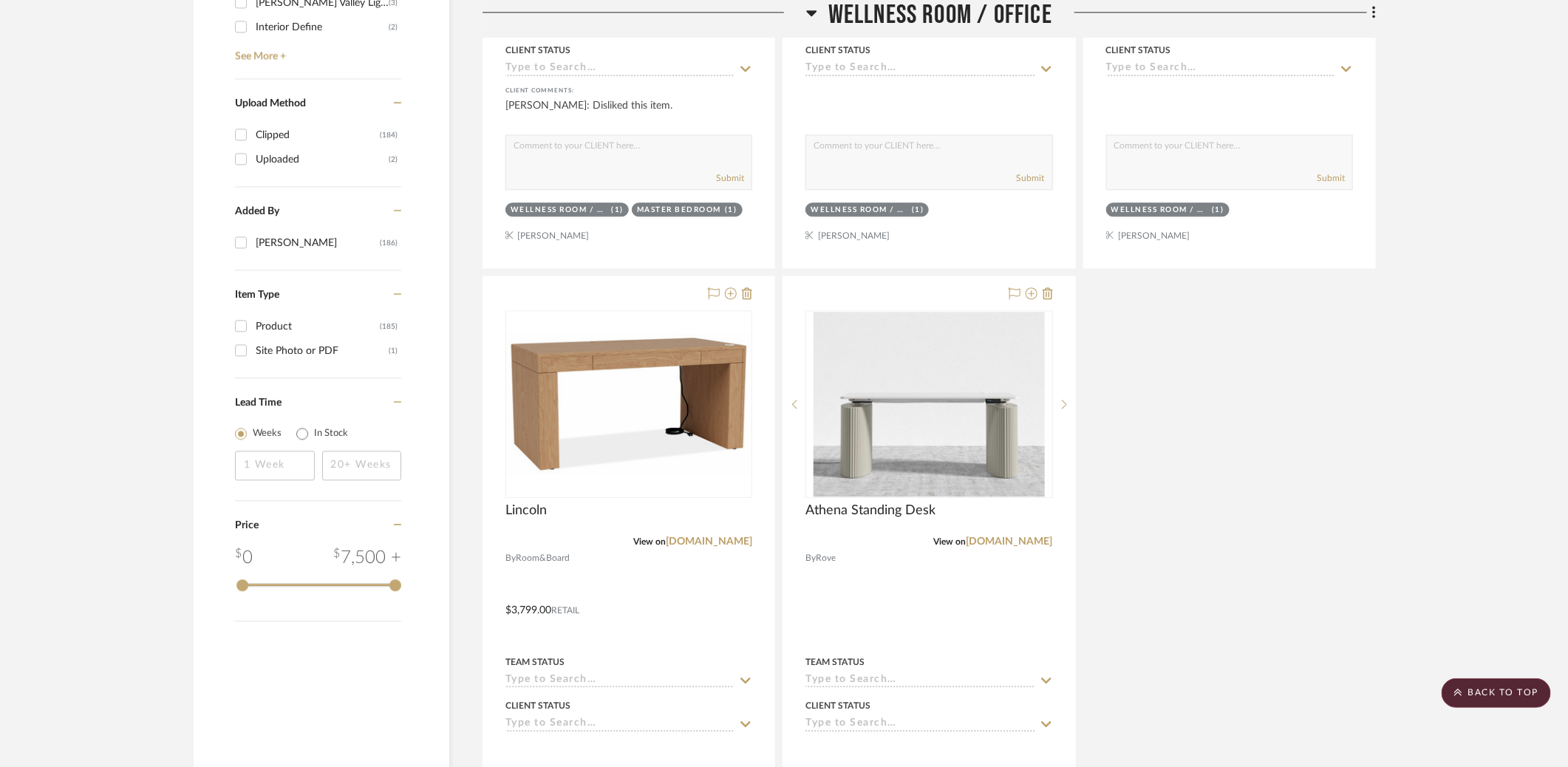 click on "Wellness Room / Office" 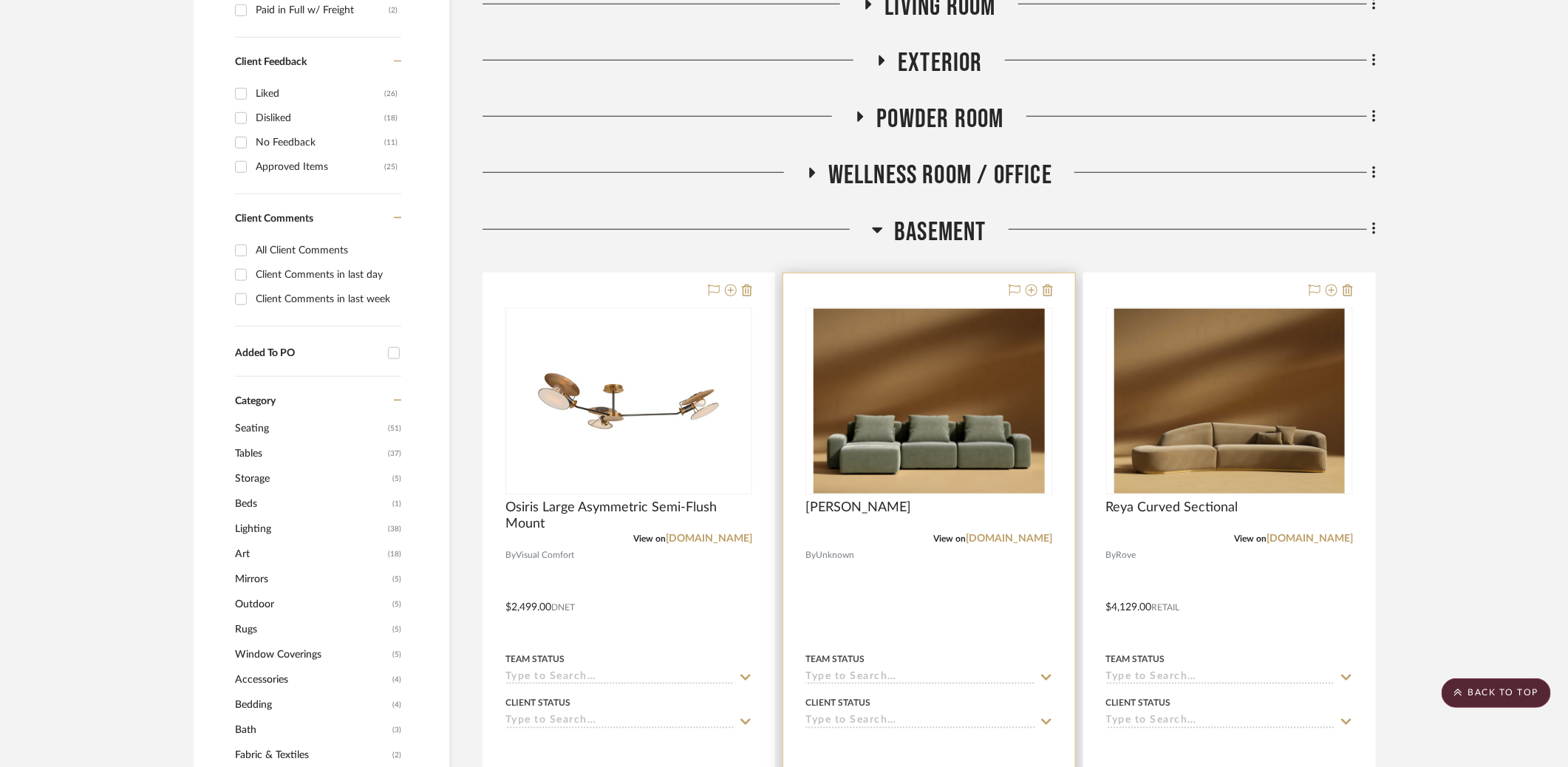 scroll, scrollTop: 752, scrollLeft: 0, axis: vertical 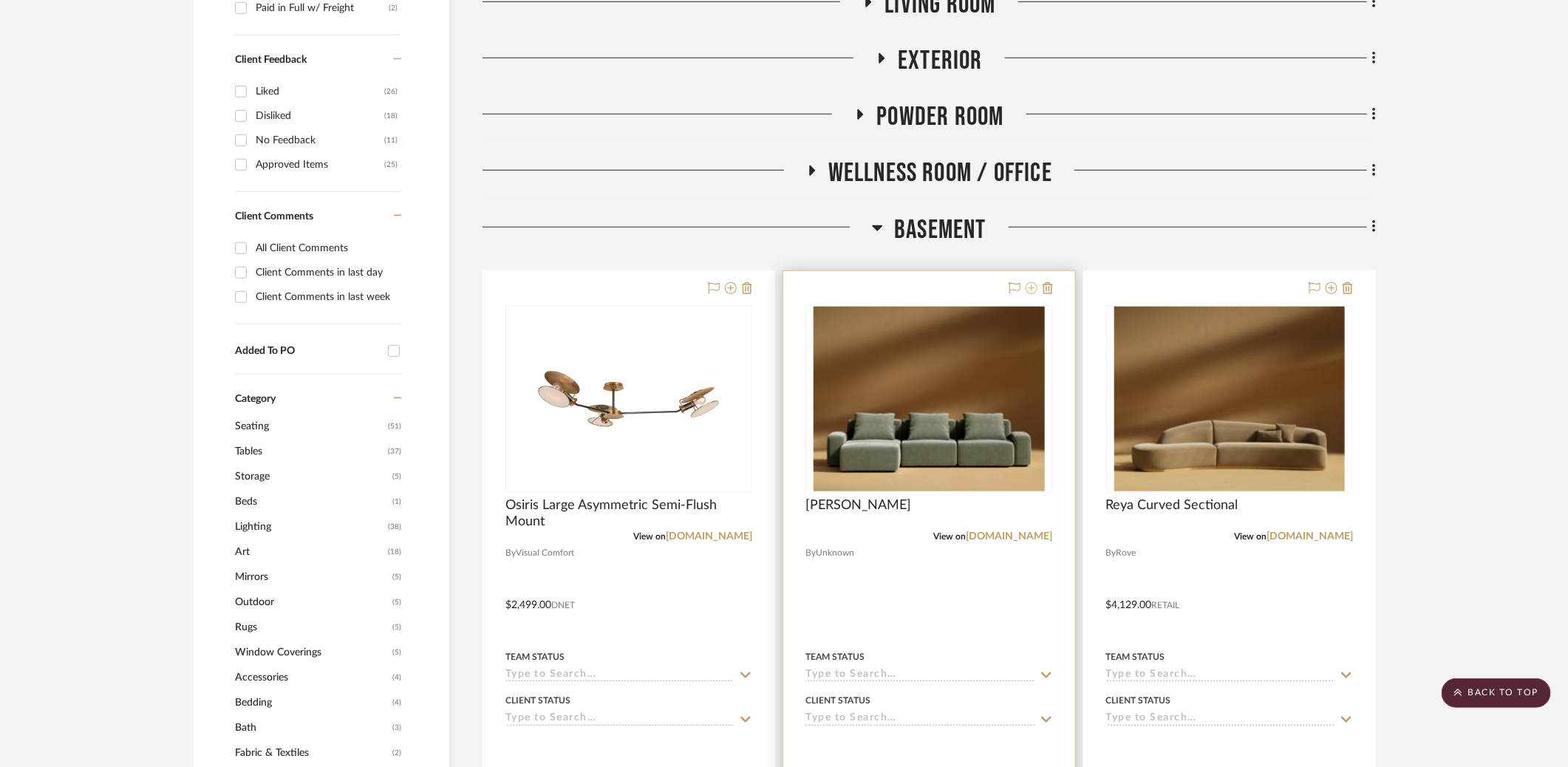 click 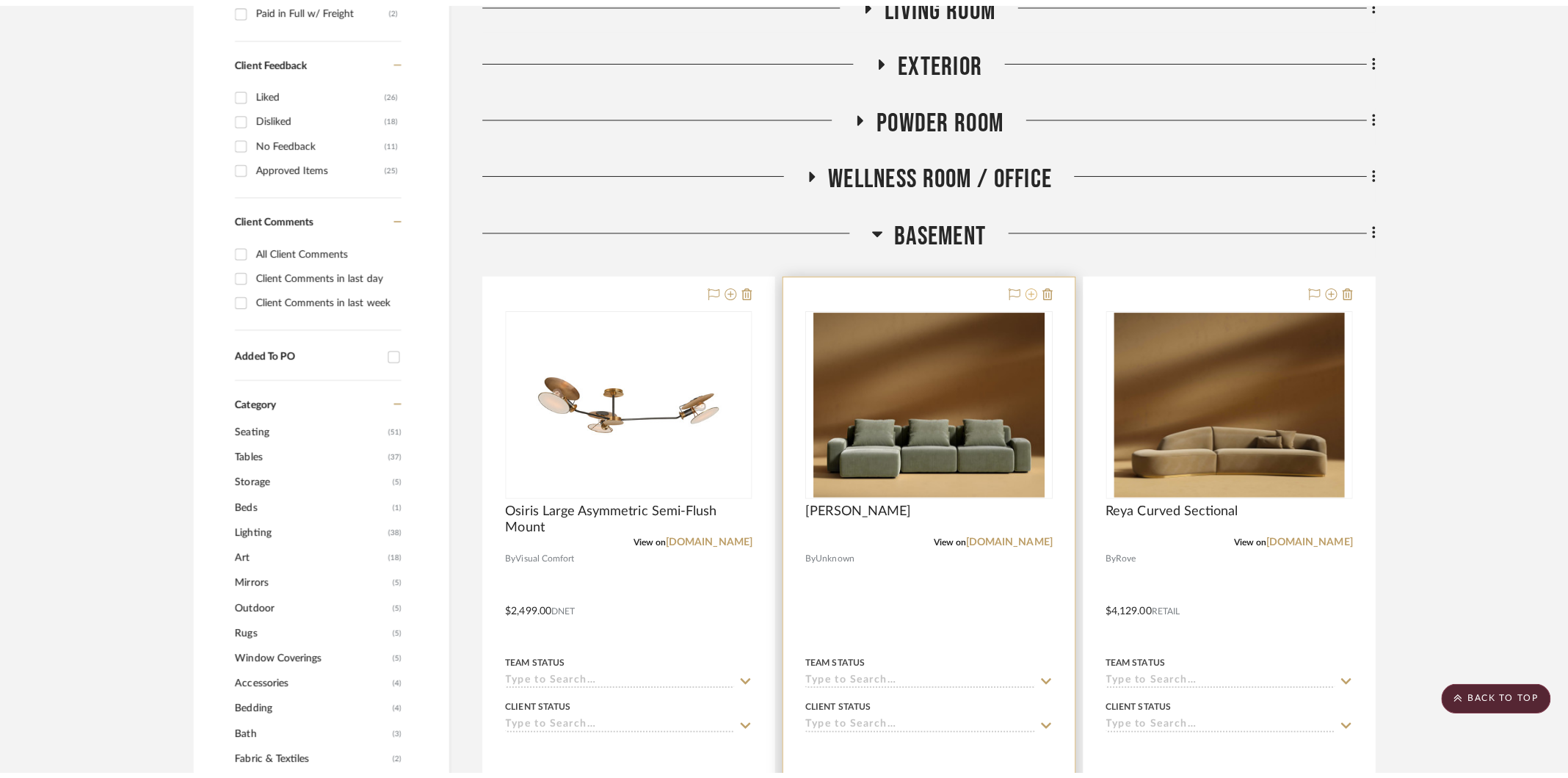 scroll, scrollTop: 0, scrollLeft: 0, axis: both 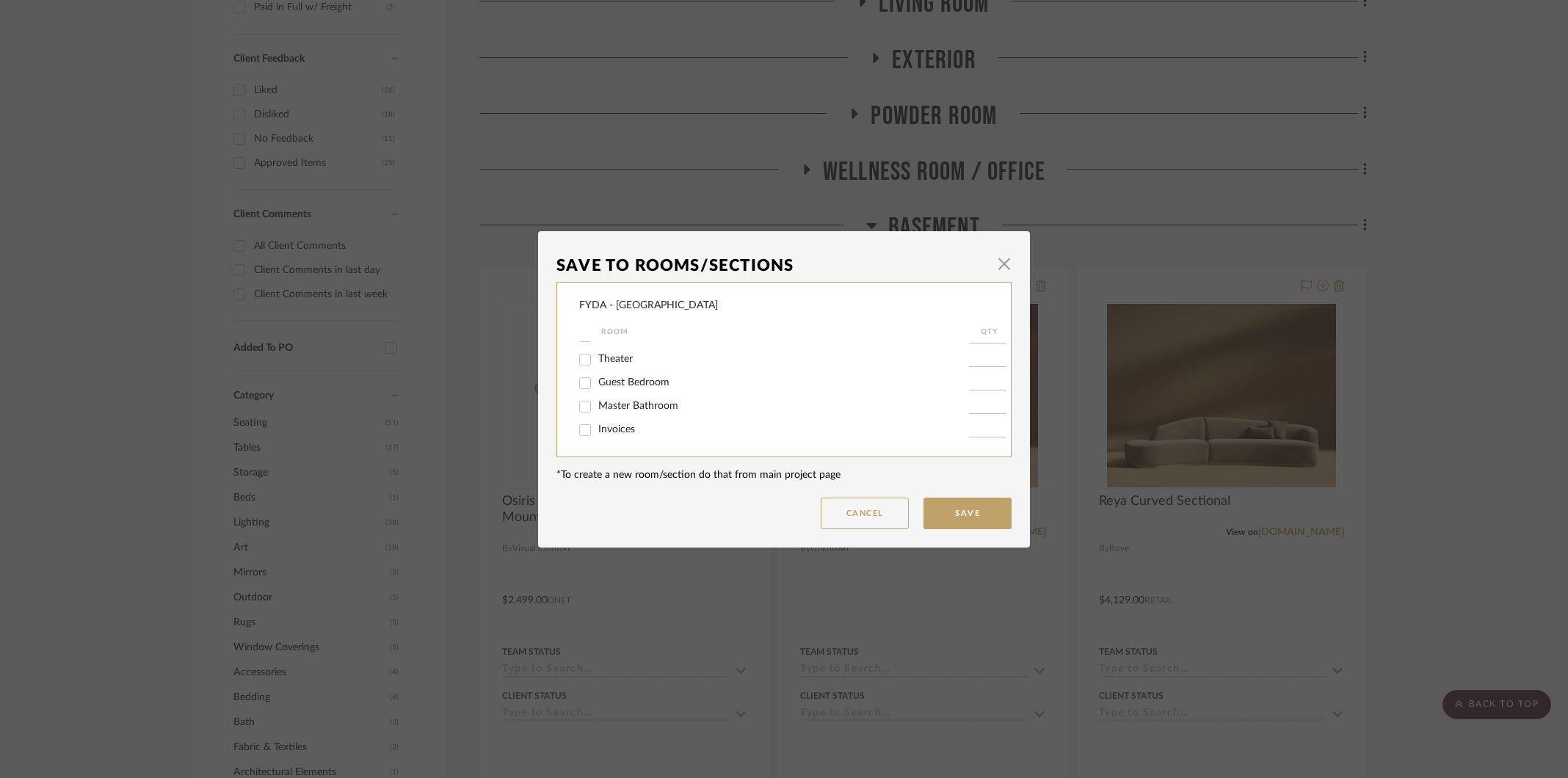 click on "Theater" at bounding box center [615, 359] 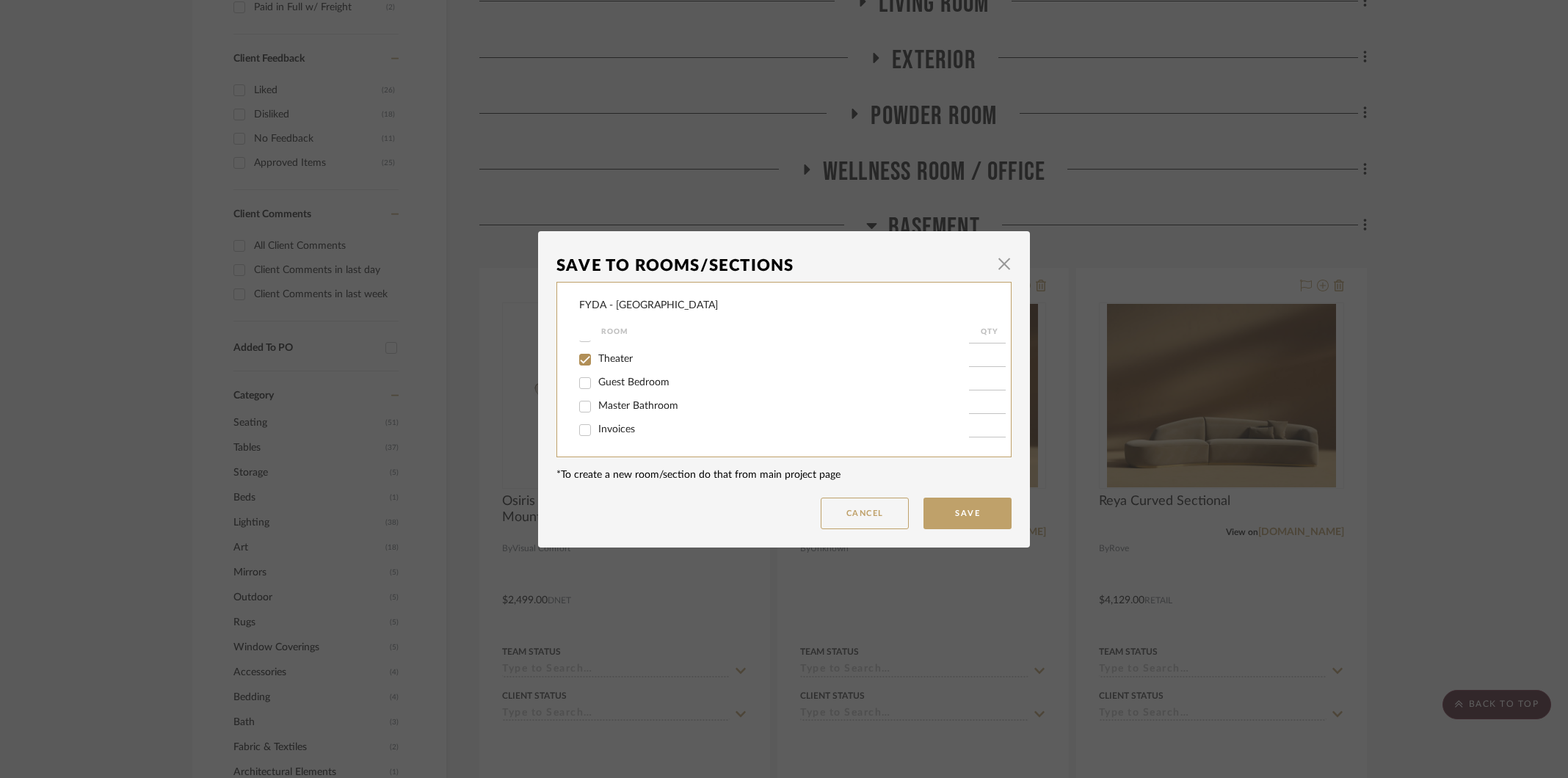 checkbox on "true" 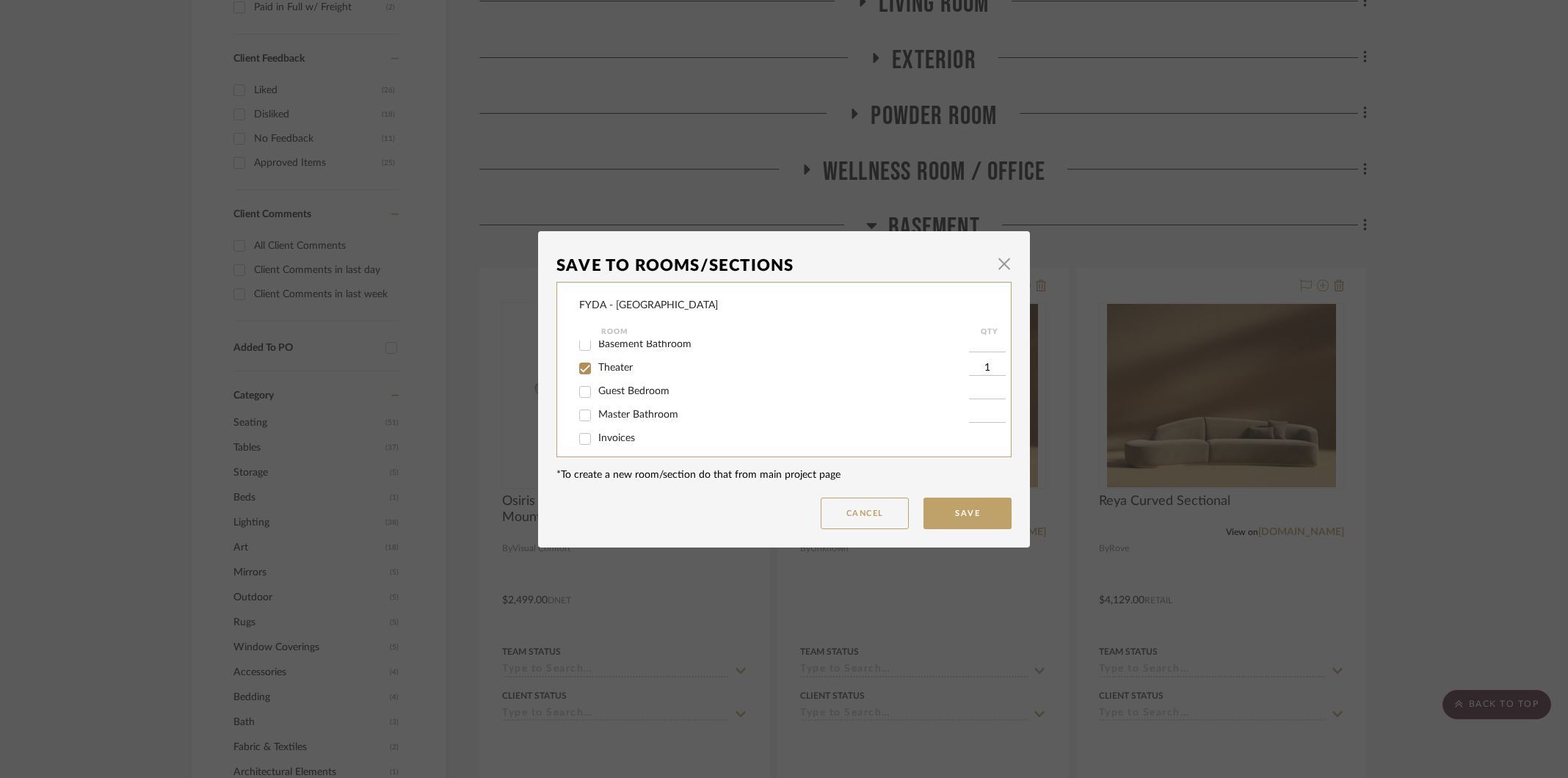 scroll, scrollTop: 247, scrollLeft: 0, axis: vertical 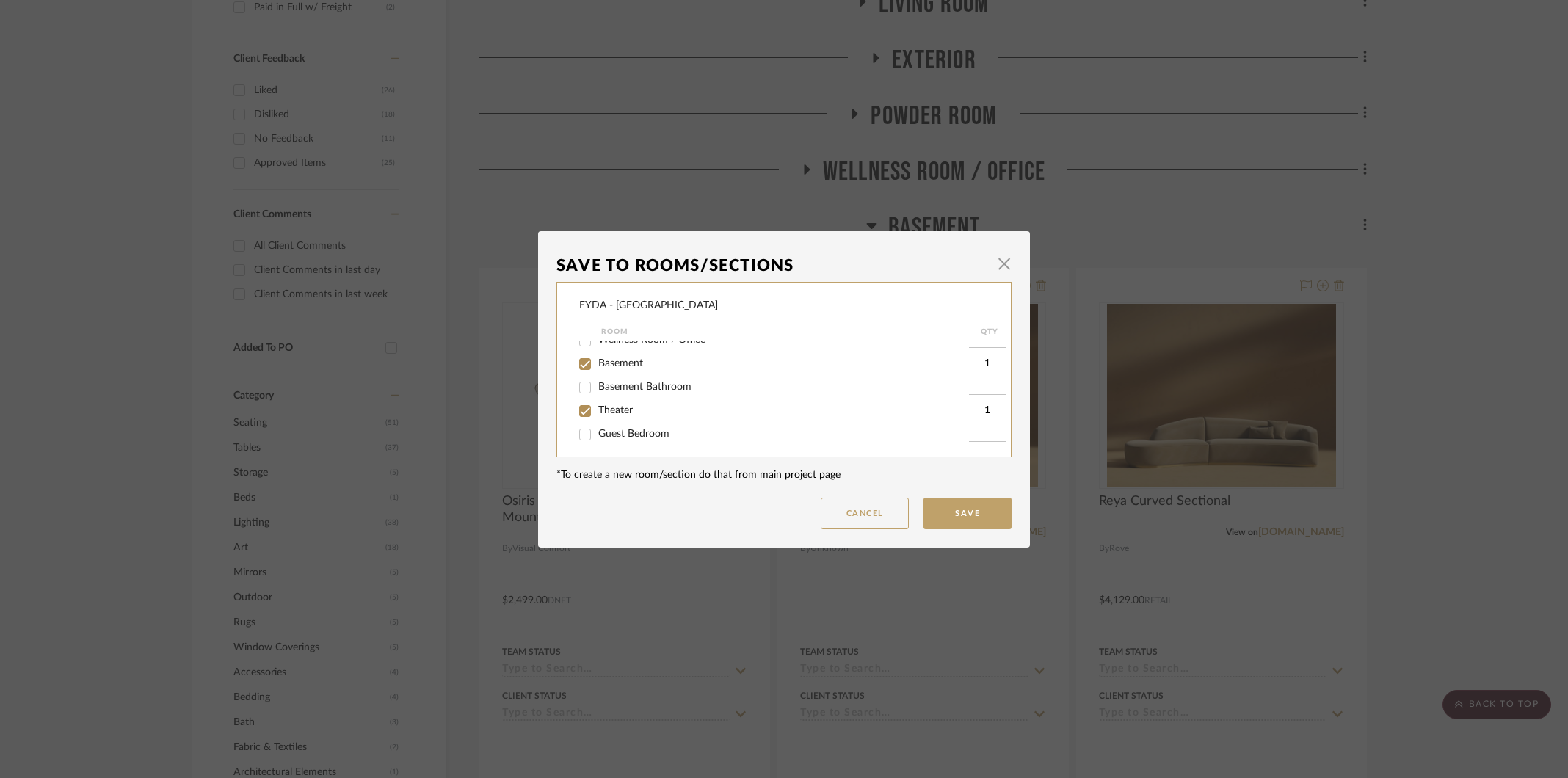 click on "Basement" at bounding box center [620, 363] 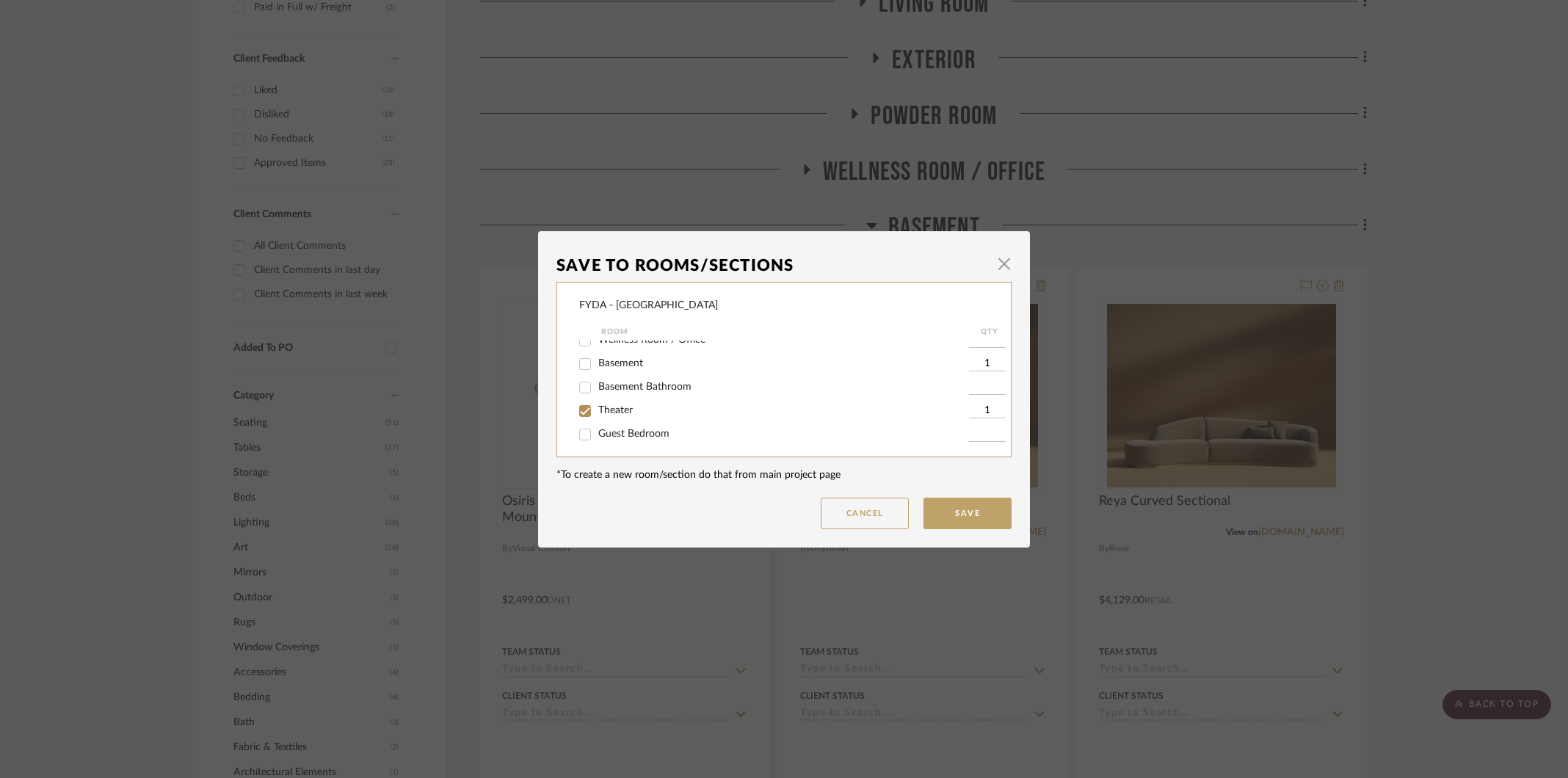 type 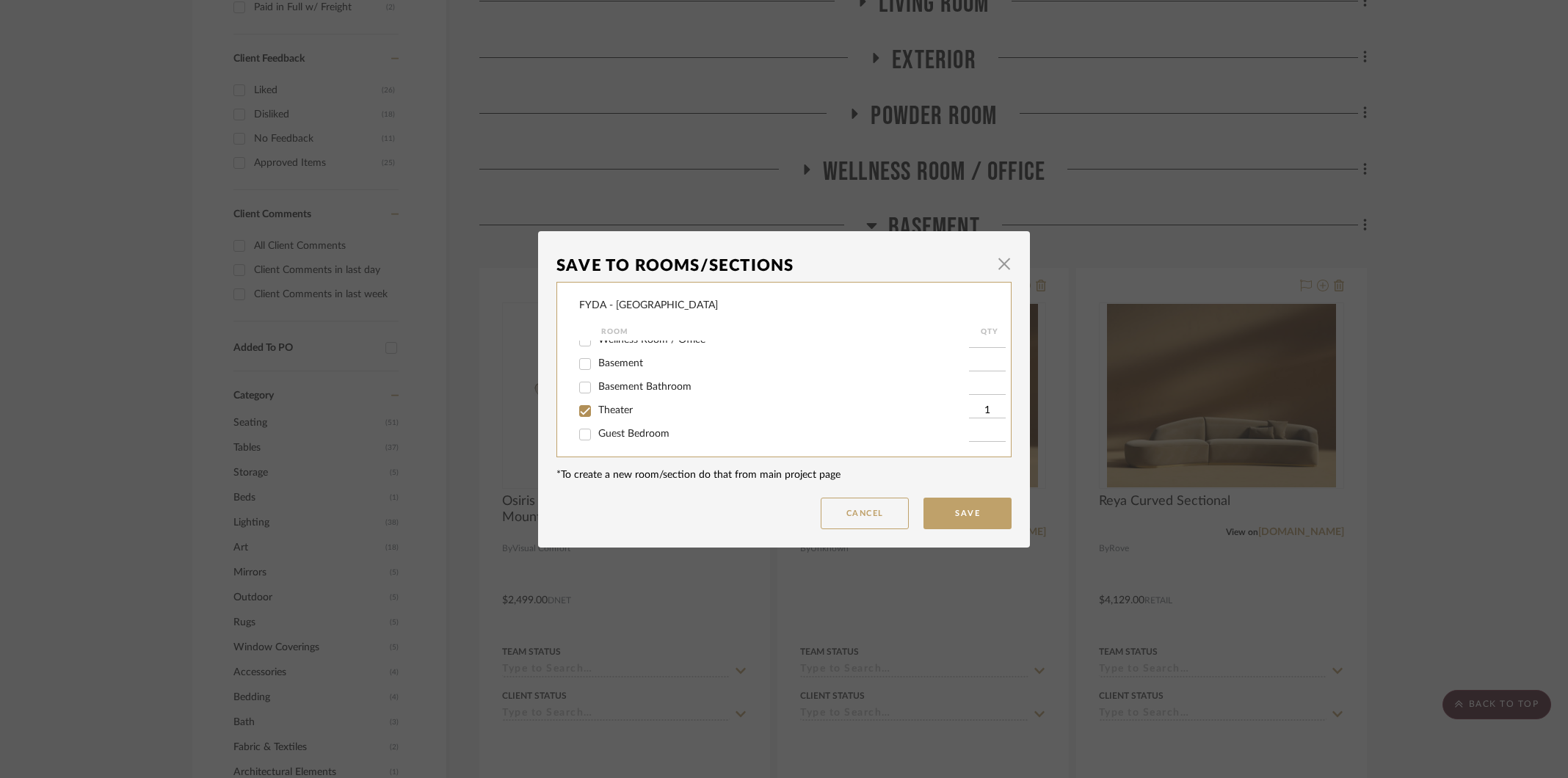 click on "Save" at bounding box center [968, 513] 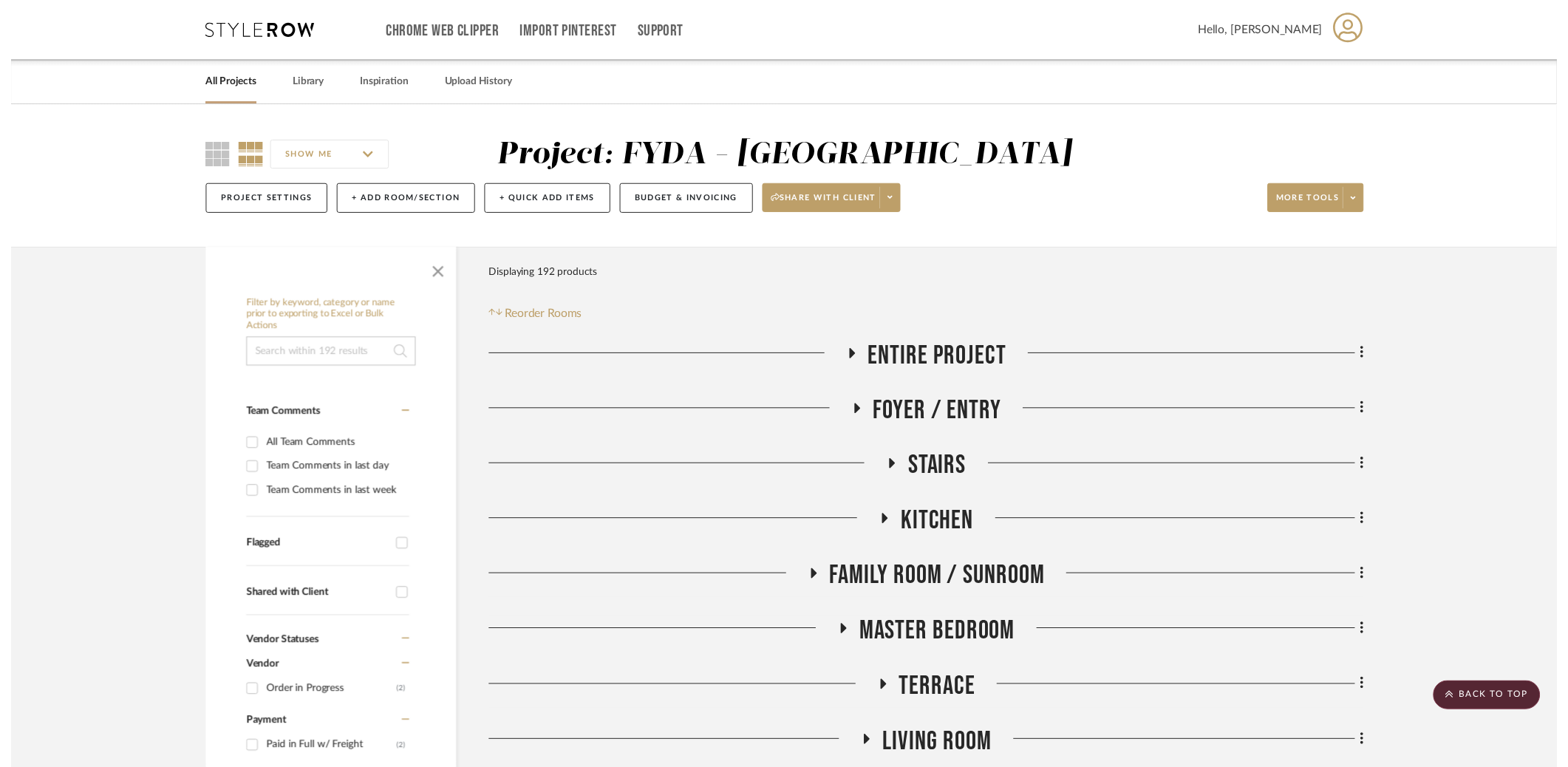 scroll, scrollTop: 752, scrollLeft: 0, axis: vertical 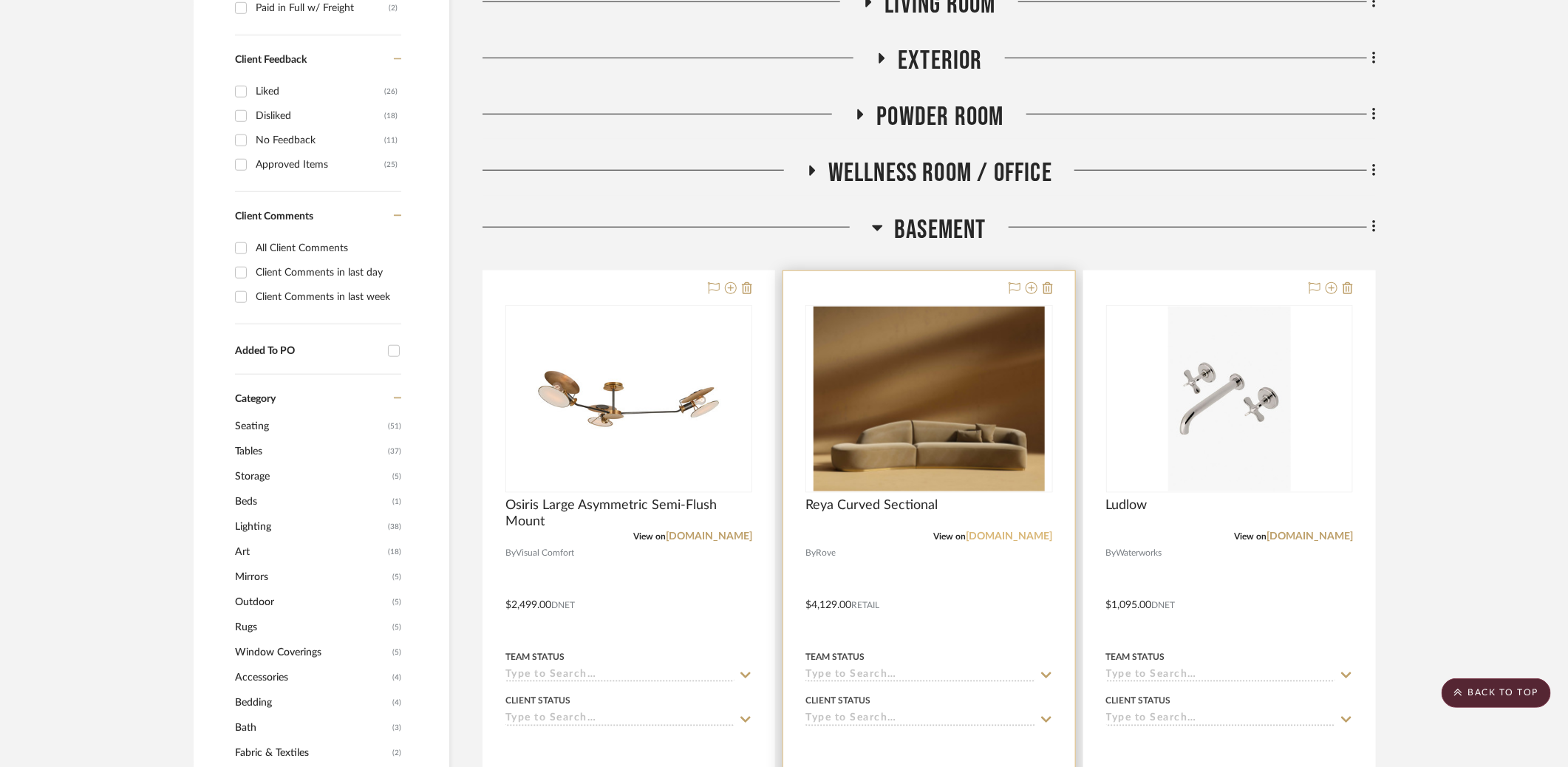 click on "roveconcepts.com" at bounding box center [1009, 536] 